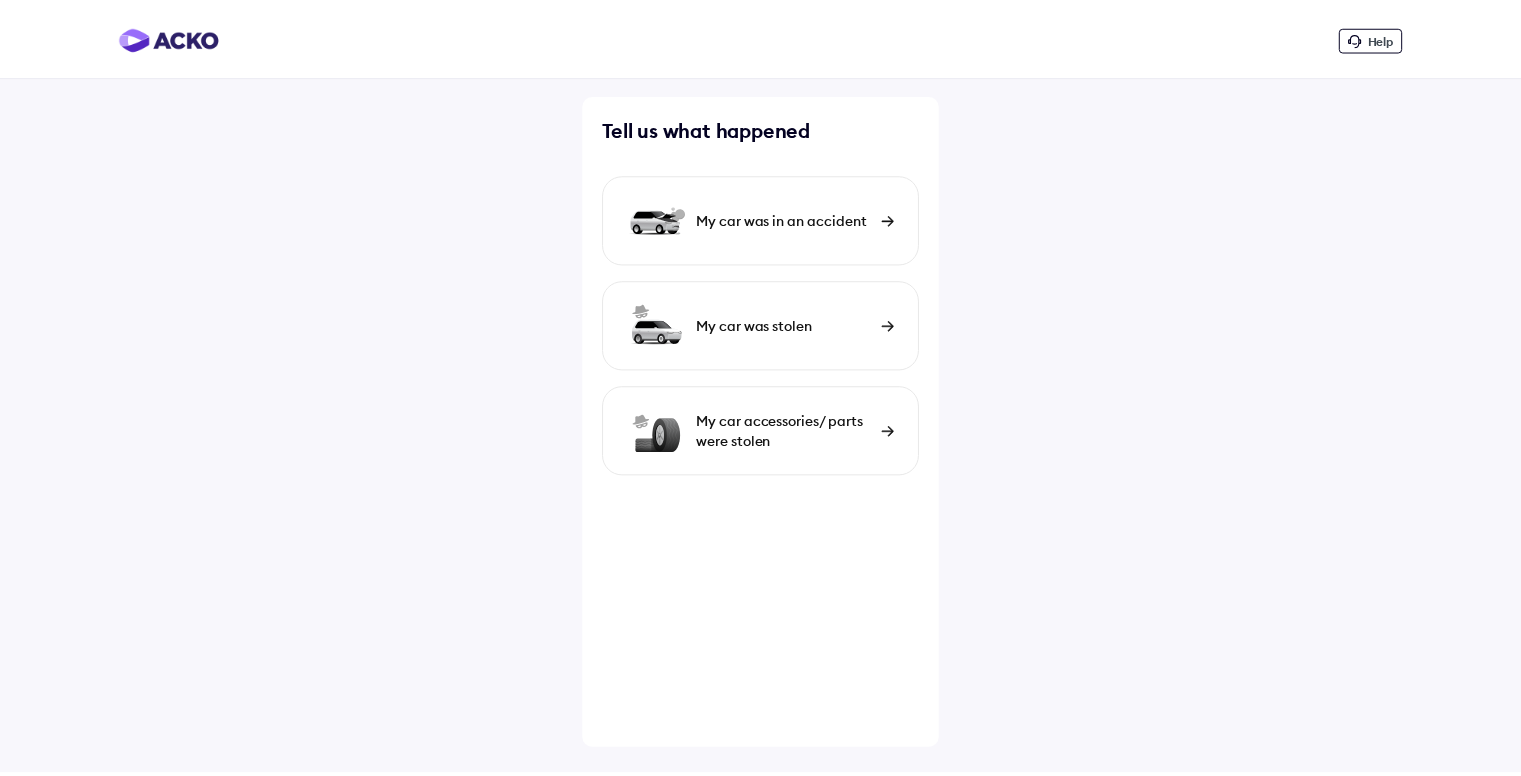 scroll, scrollTop: 0, scrollLeft: 0, axis: both 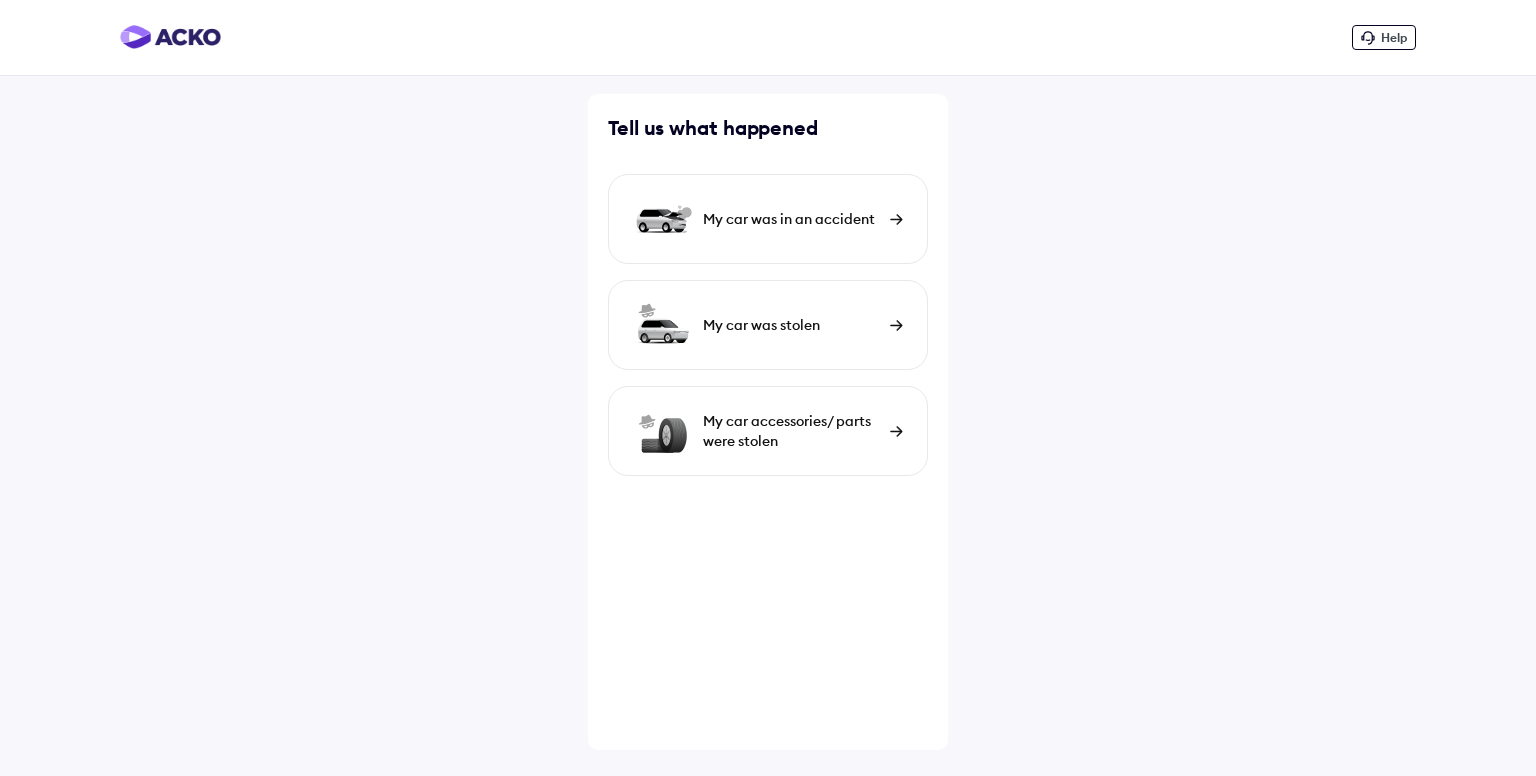 click on "My car was in an accident" at bounding box center [791, 219] 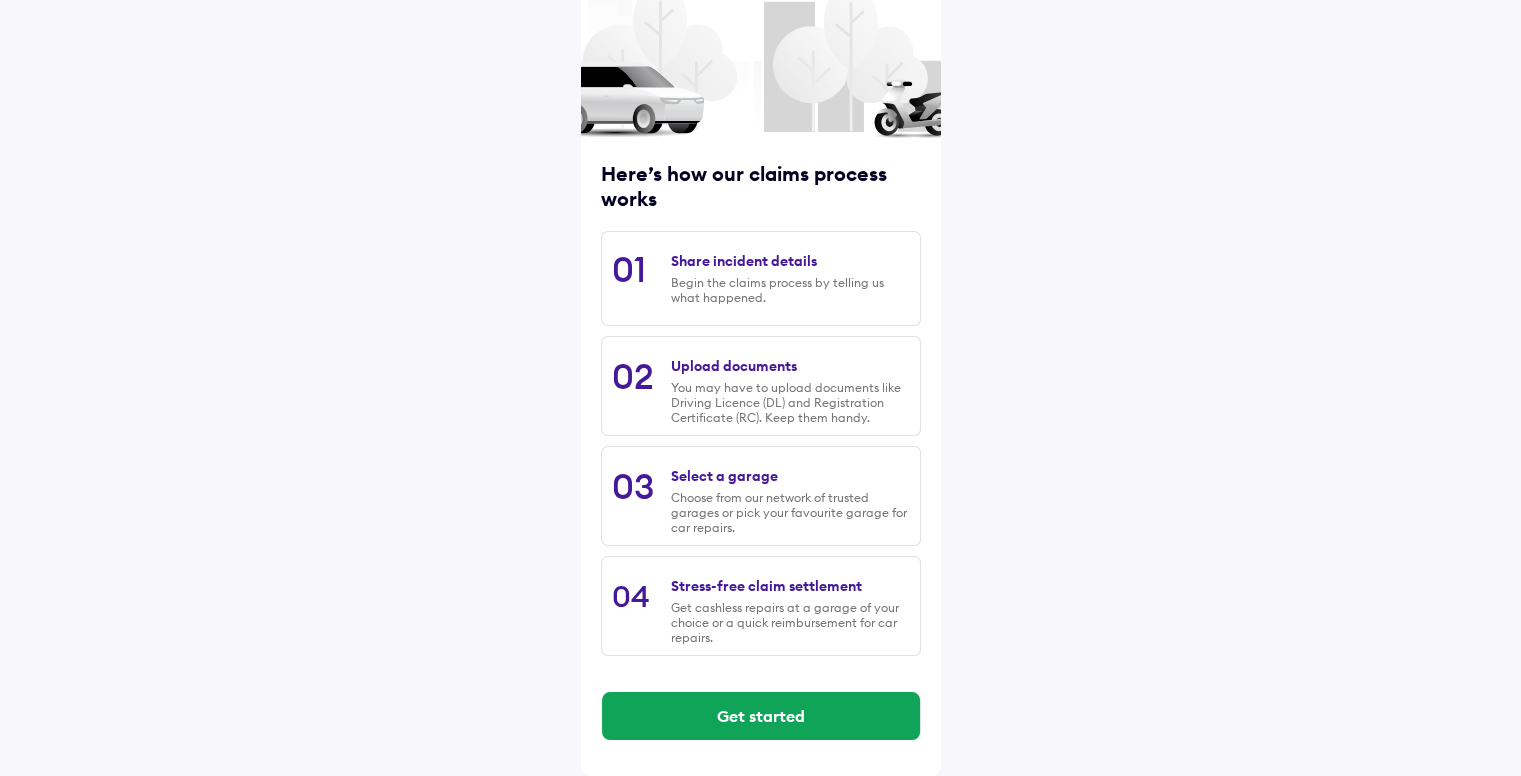 scroll, scrollTop: 123, scrollLeft: 0, axis: vertical 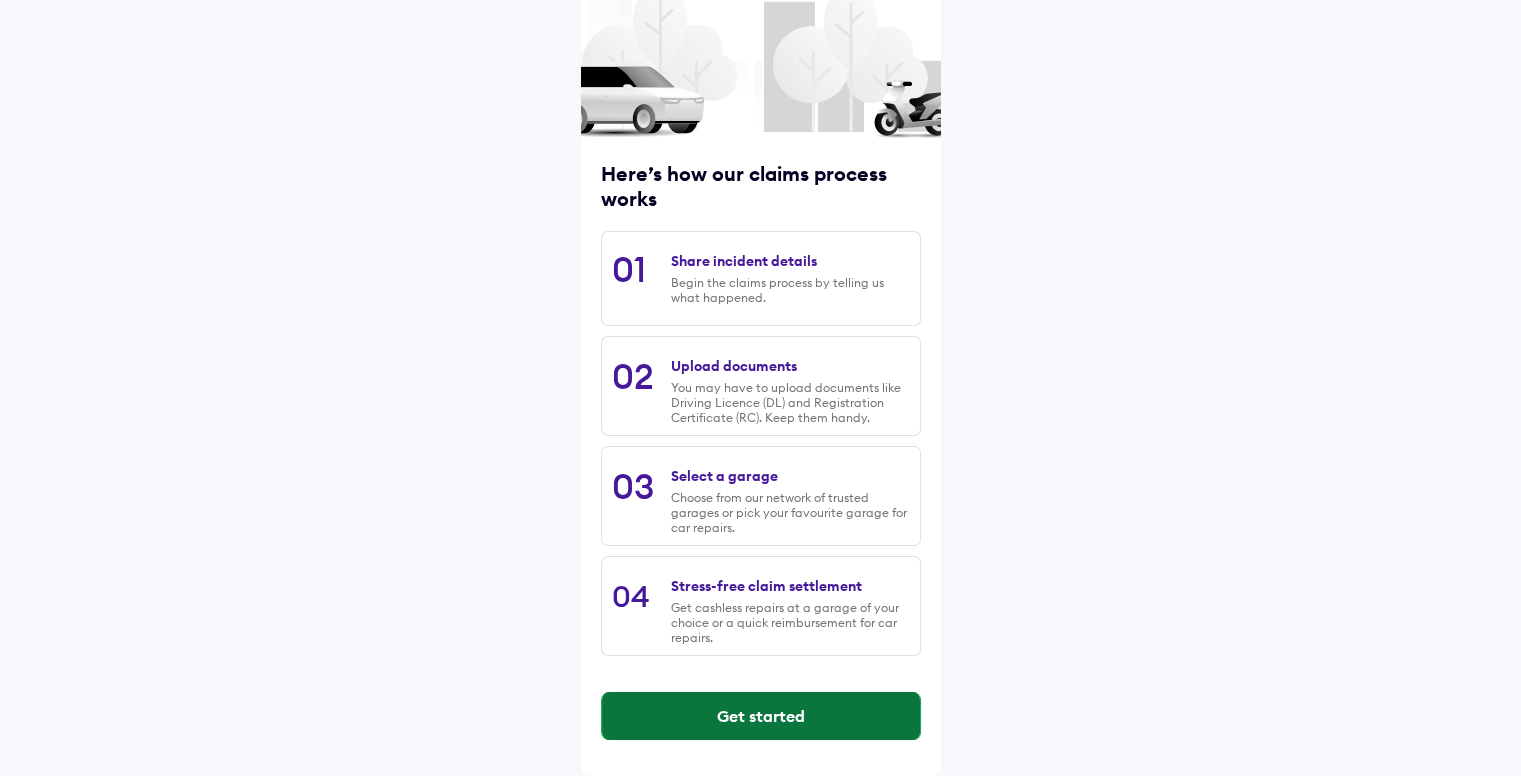 click on "Get started" at bounding box center (761, 716) 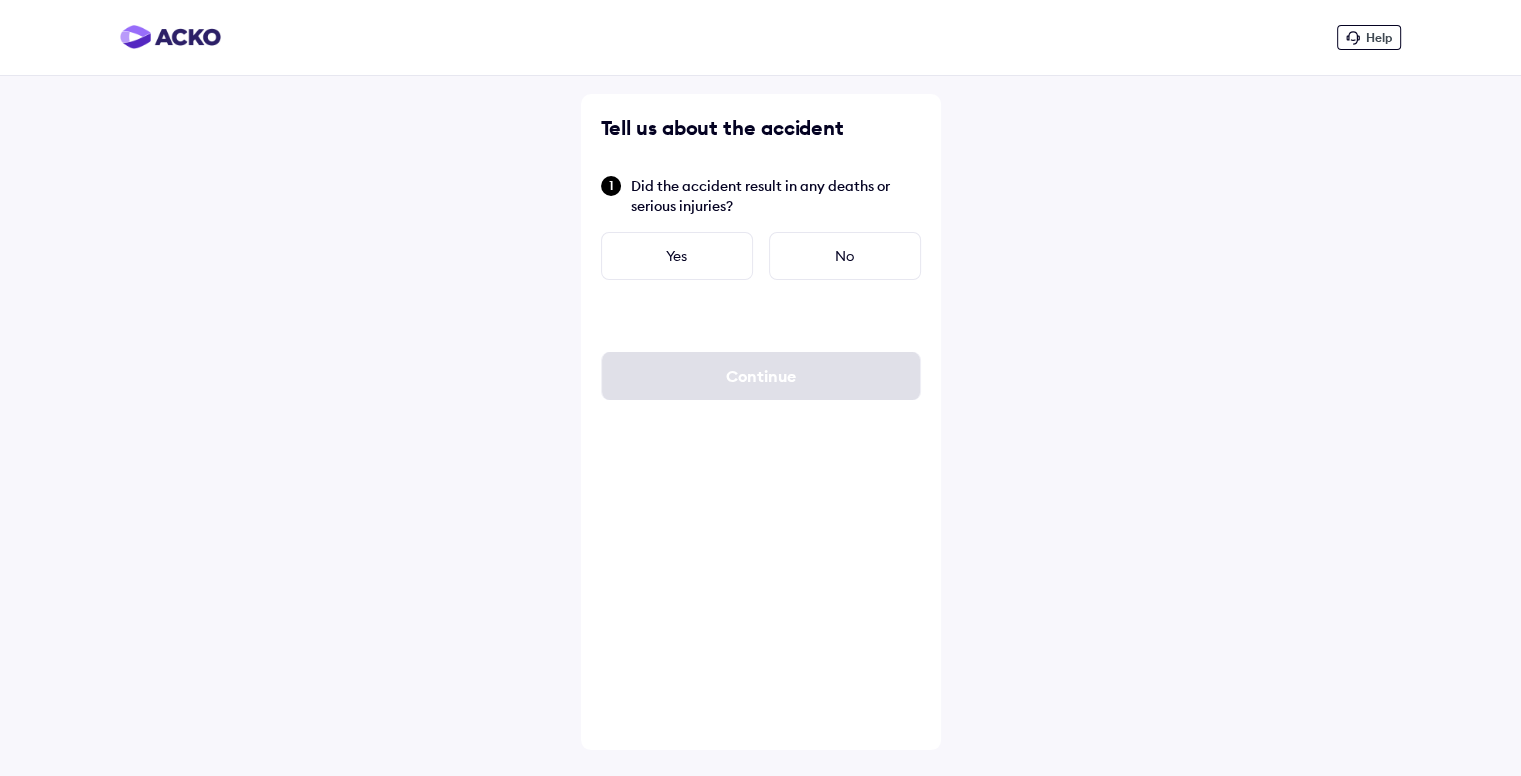scroll, scrollTop: 0, scrollLeft: 0, axis: both 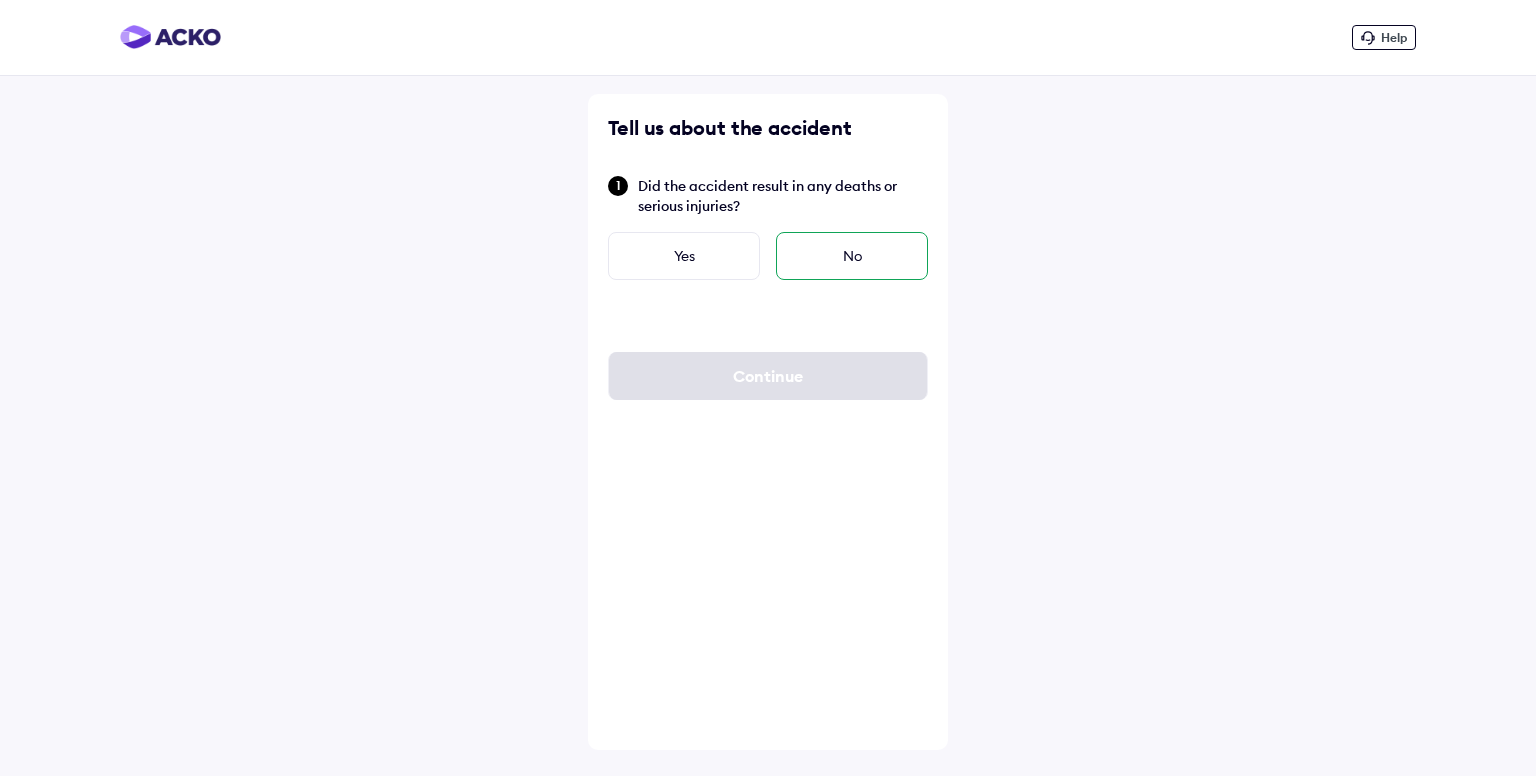 click on "No" at bounding box center [852, 256] 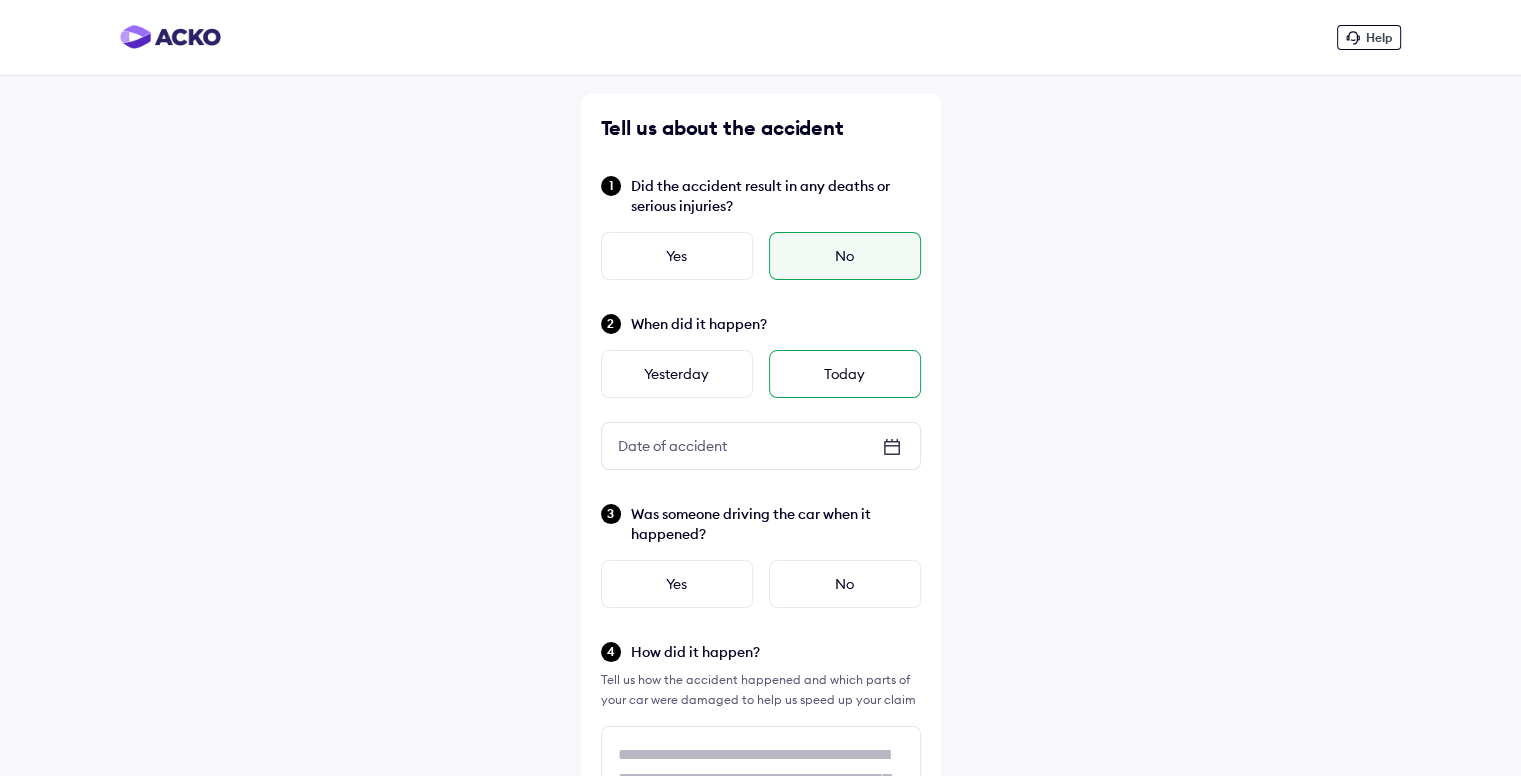 click on "Today" at bounding box center (845, 374) 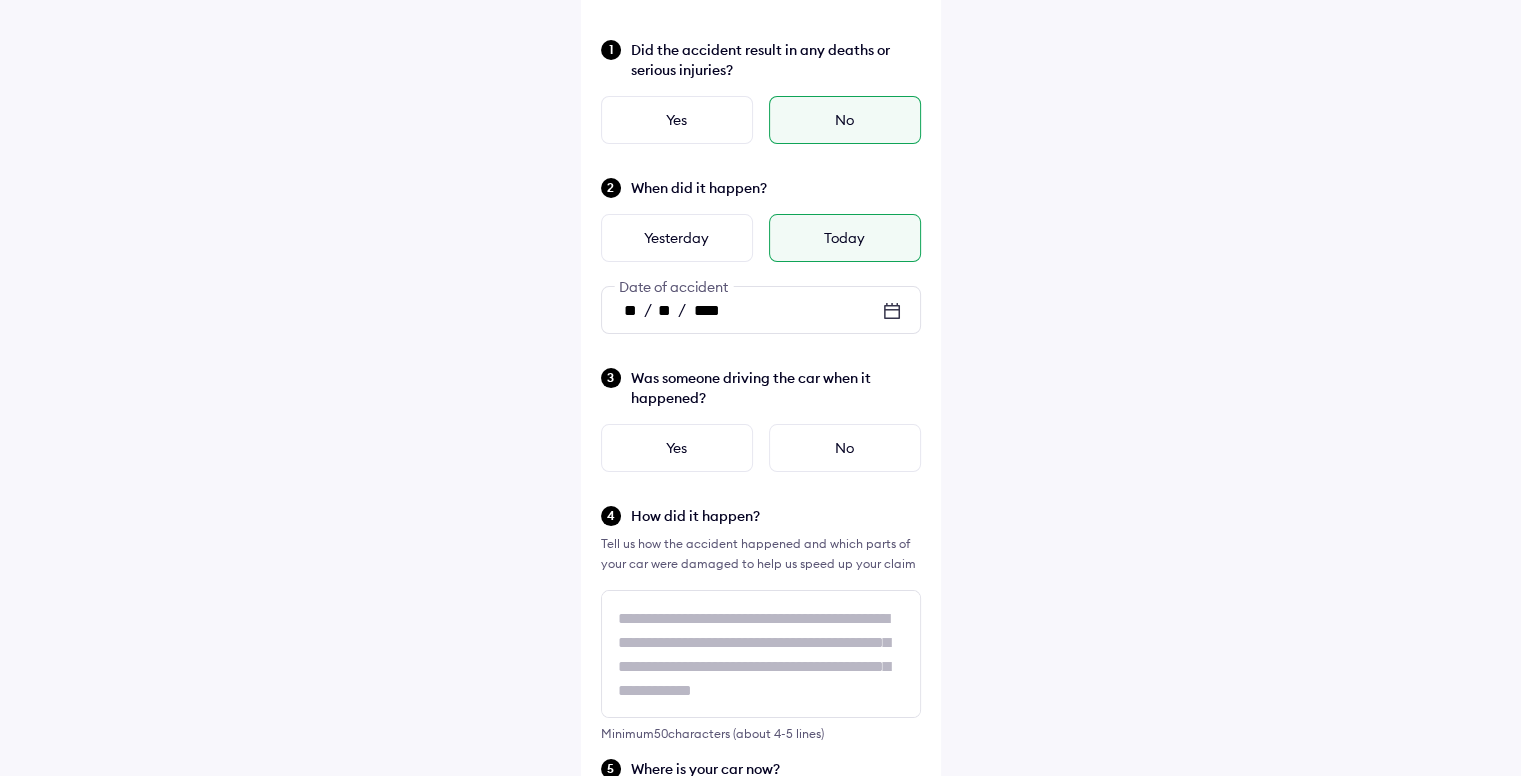 scroll, scrollTop: 137, scrollLeft: 0, axis: vertical 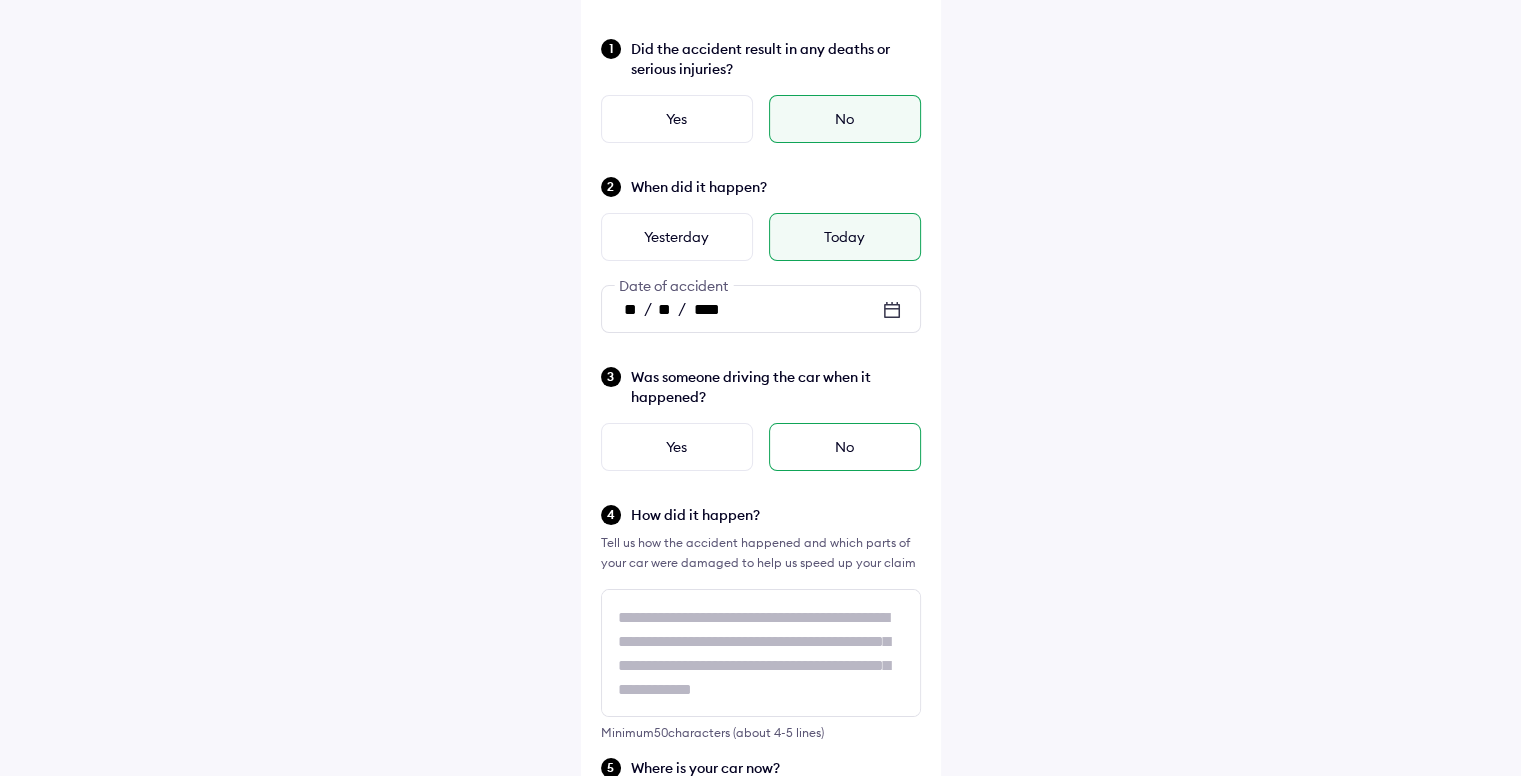 click on "No" at bounding box center [845, 447] 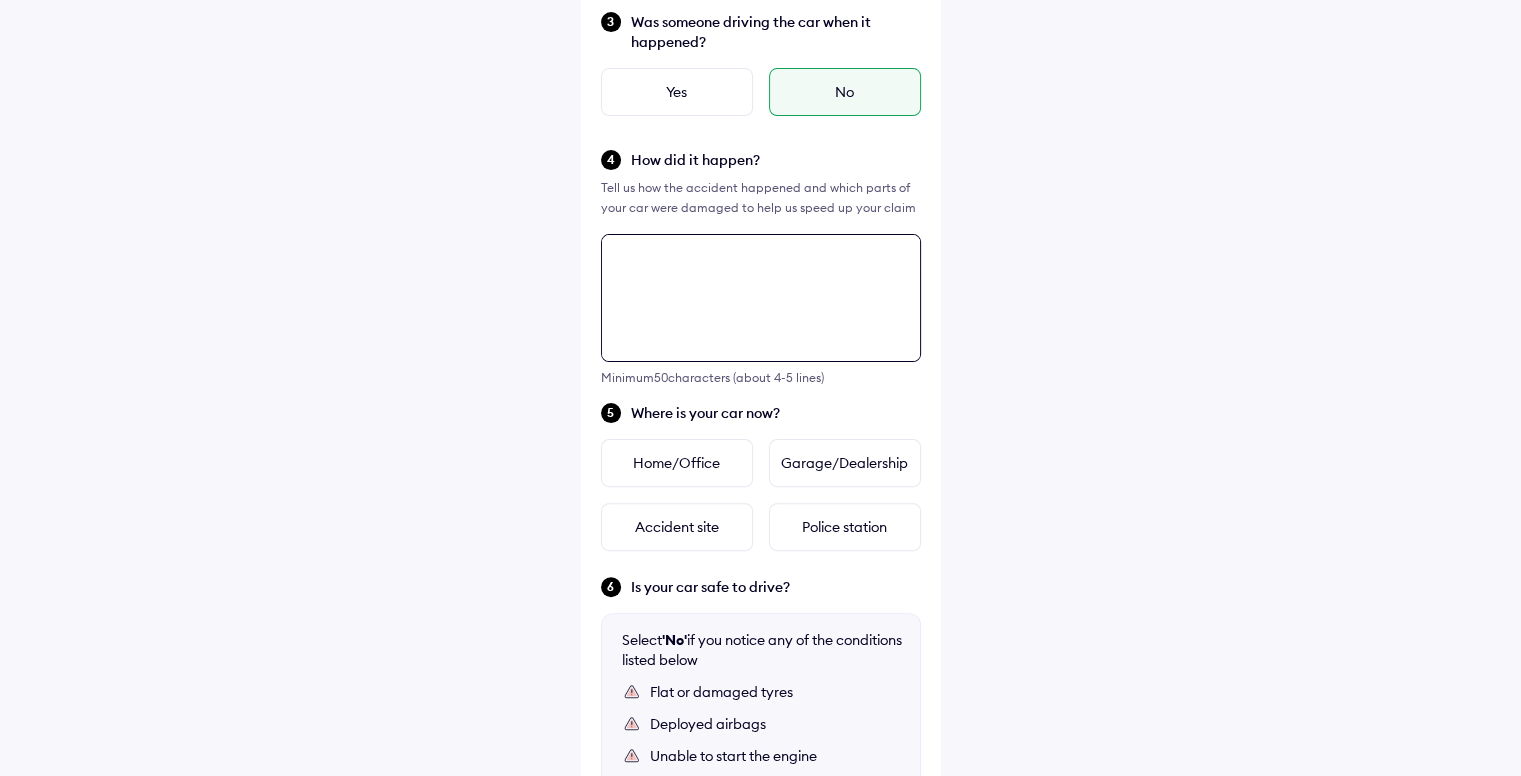 click on "Tell us about the accident Did the accident result in any deaths or serious injuries? Yes No When did it happen? Yesterday Today ** / ** / **** Date of accident Was someone driving the car when it happened? Yes No How did it happen? Tell us how the accident happened and which parts of your car were damaged to help us speed up your claim Minimum  50  characters (about 4-5 lines) Where is your car now? Home/Office Garage/Dealership Accident site Police station Is your car safe to drive? Select  'No'  if you notice any of the conditions  listed below Flat or damaged tyres Deployed airbags Unable to start the engine Fluid leakage under the car Car is affected by floods Other safety concerns Yes No Continue" at bounding box center (761, 362) 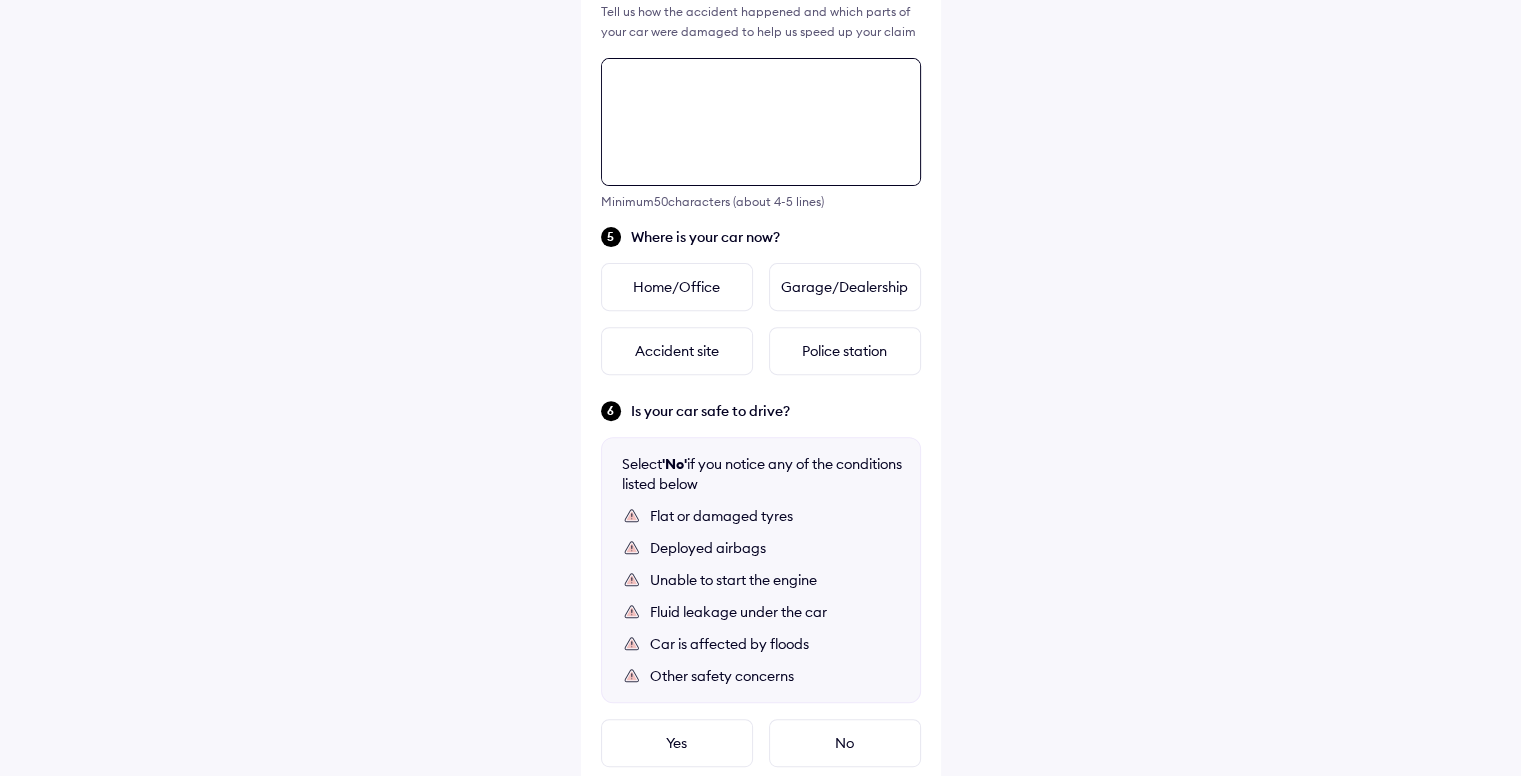 scroll, scrollTop: 726, scrollLeft: 0, axis: vertical 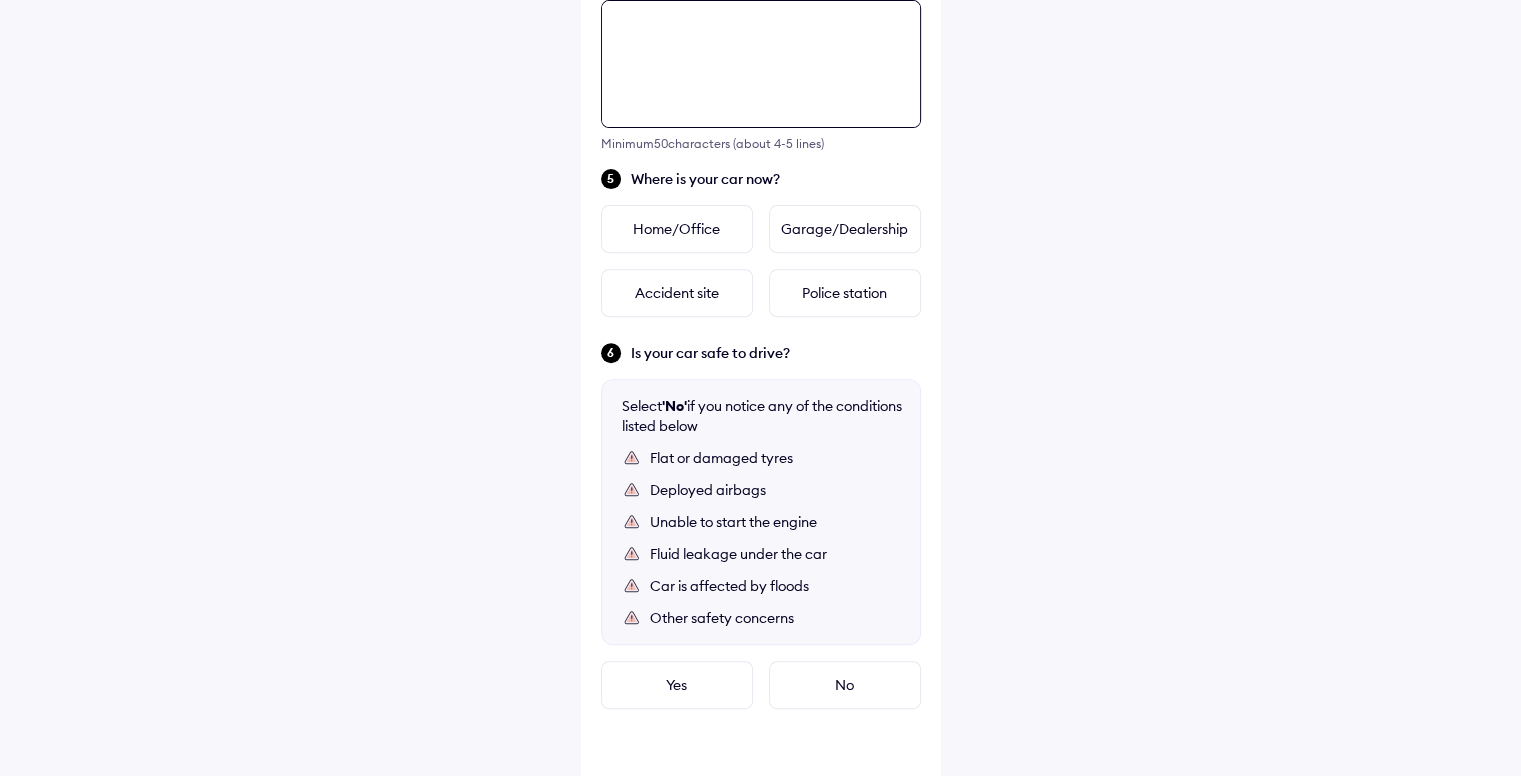 paste on "**********" 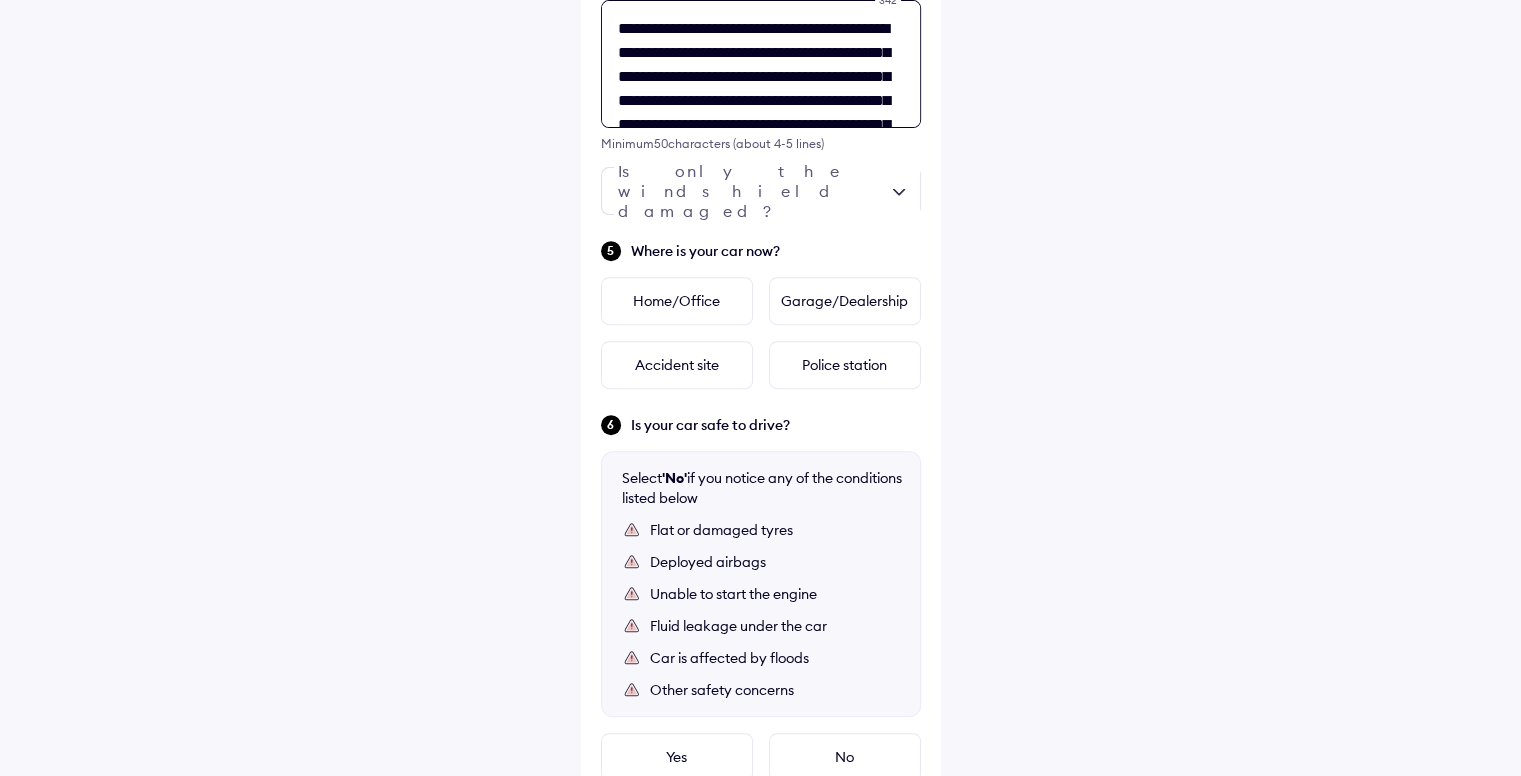 scroll, scrollTop: 128, scrollLeft: 0, axis: vertical 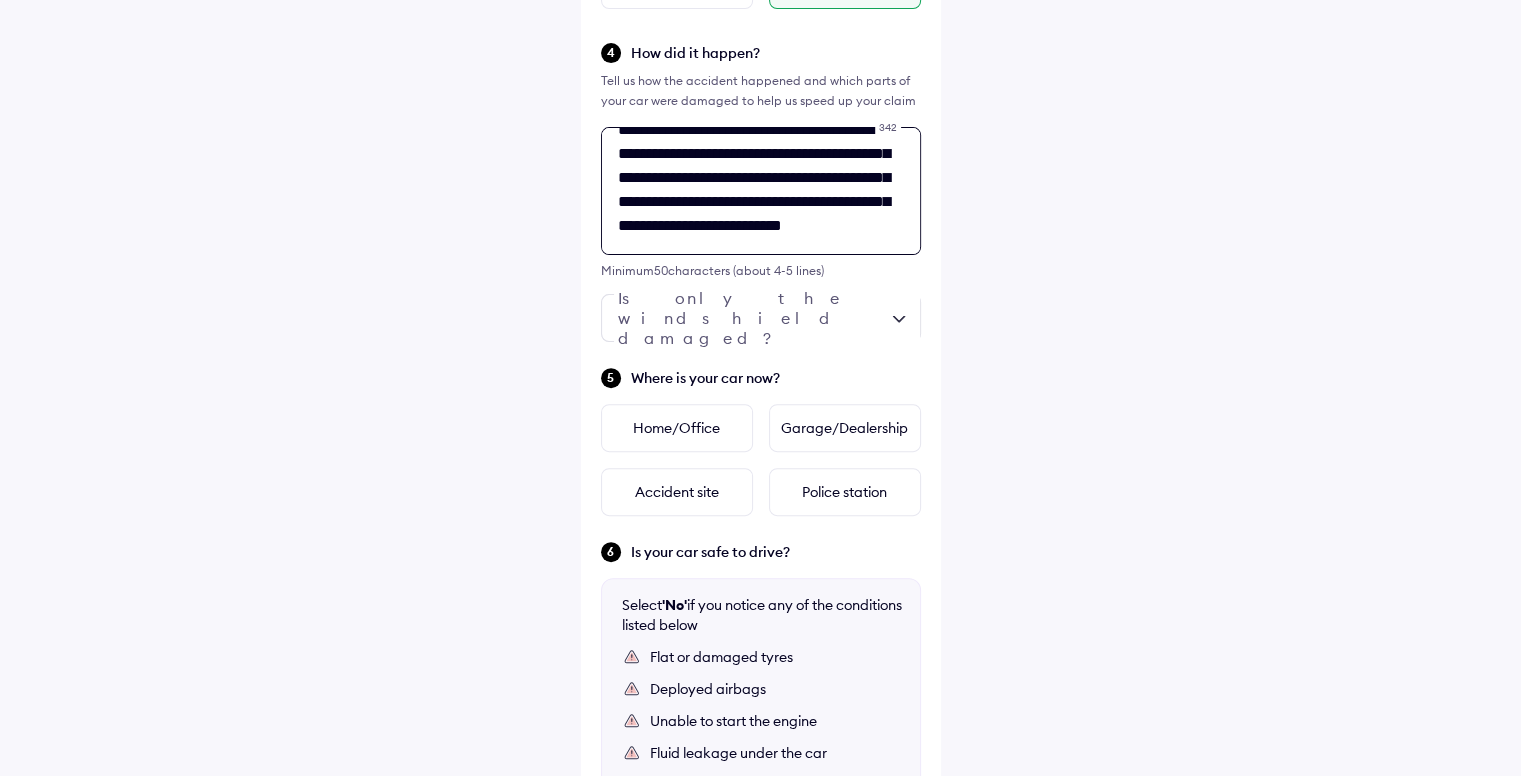 click on "**********" at bounding box center (761, 191) 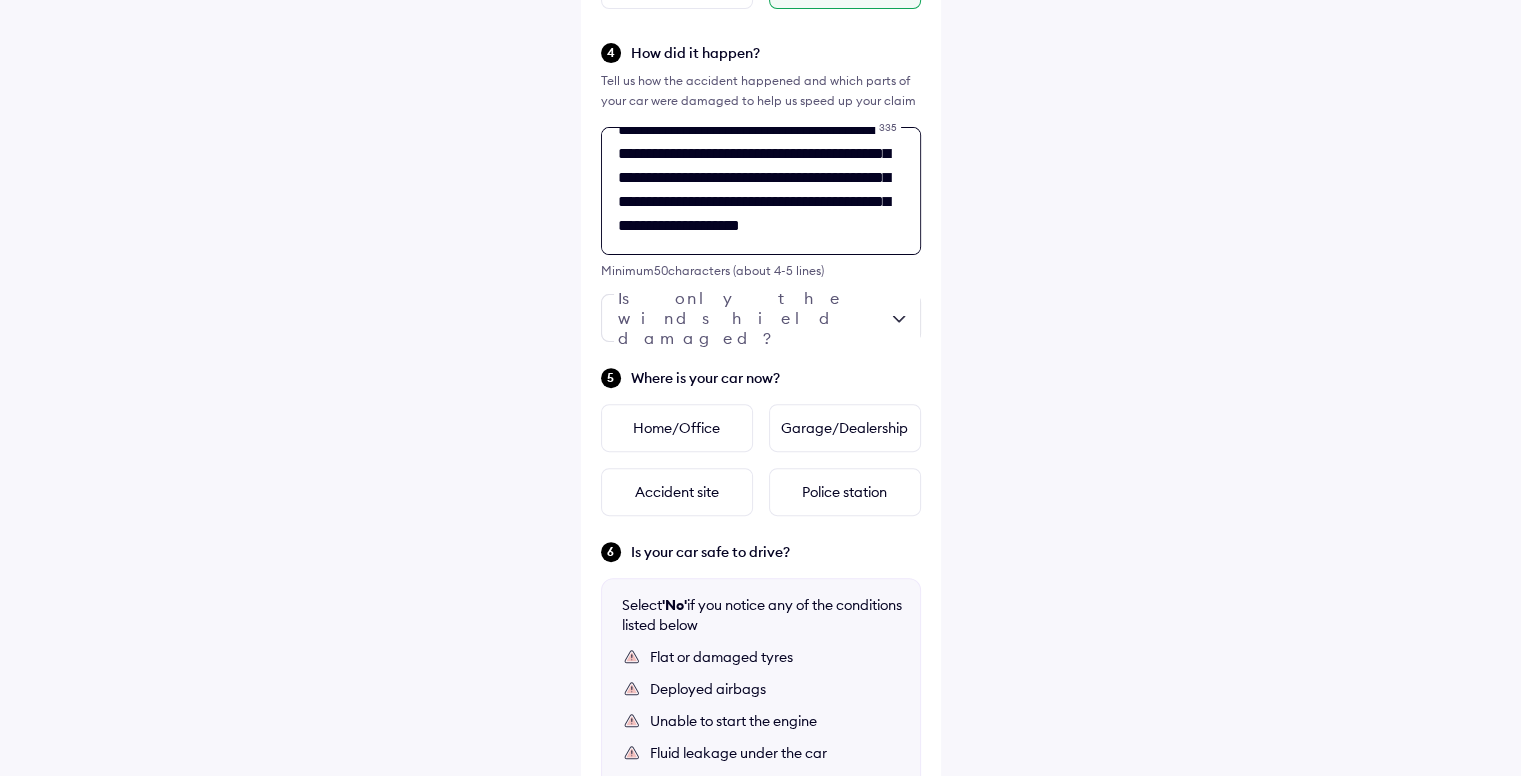 drag, startPoint x: 775, startPoint y: 227, endPoint x: 676, endPoint y: 205, distance: 101.414986 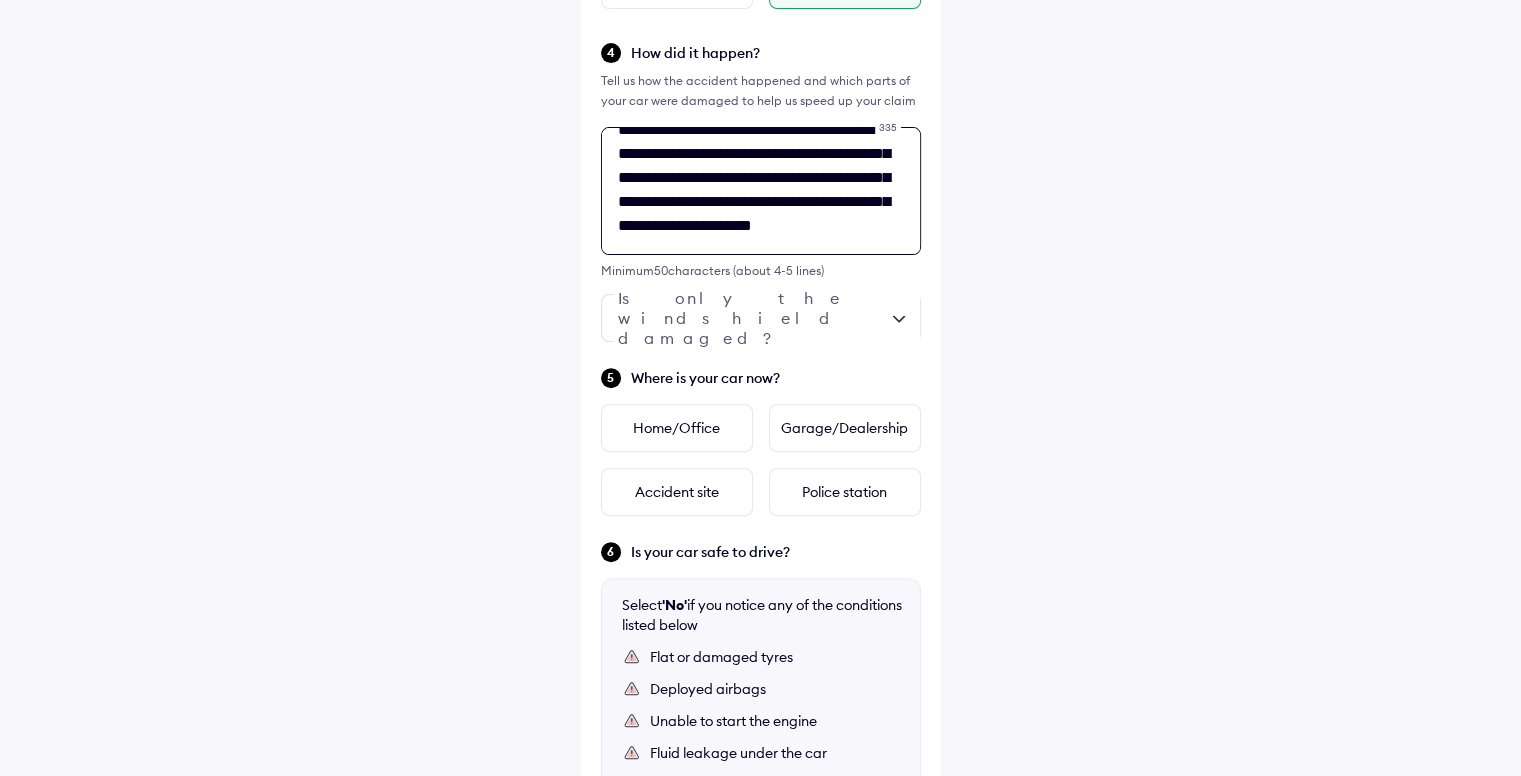 scroll, scrollTop: 121, scrollLeft: 0, axis: vertical 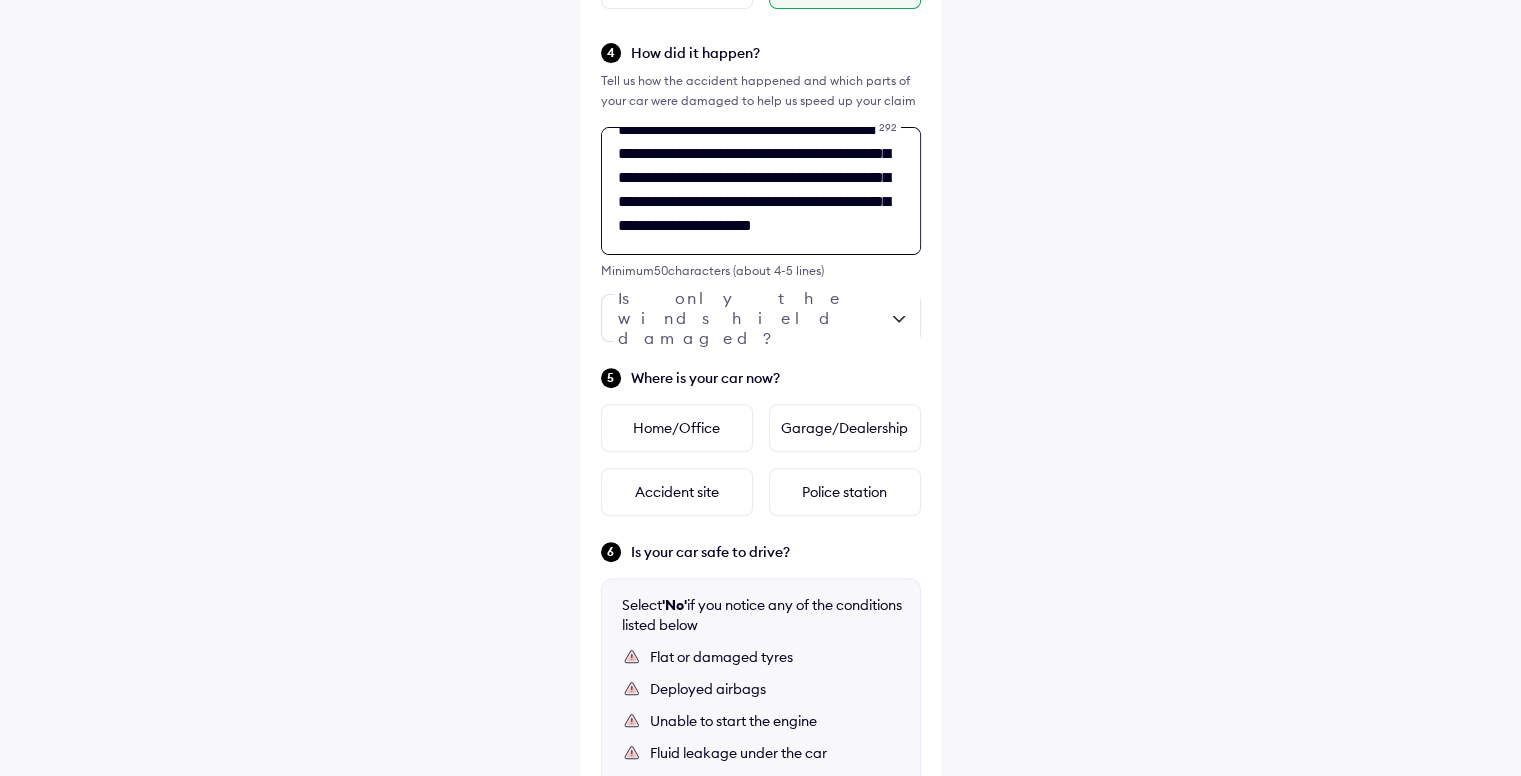 click on "**********" at bounding box center (761, 191) 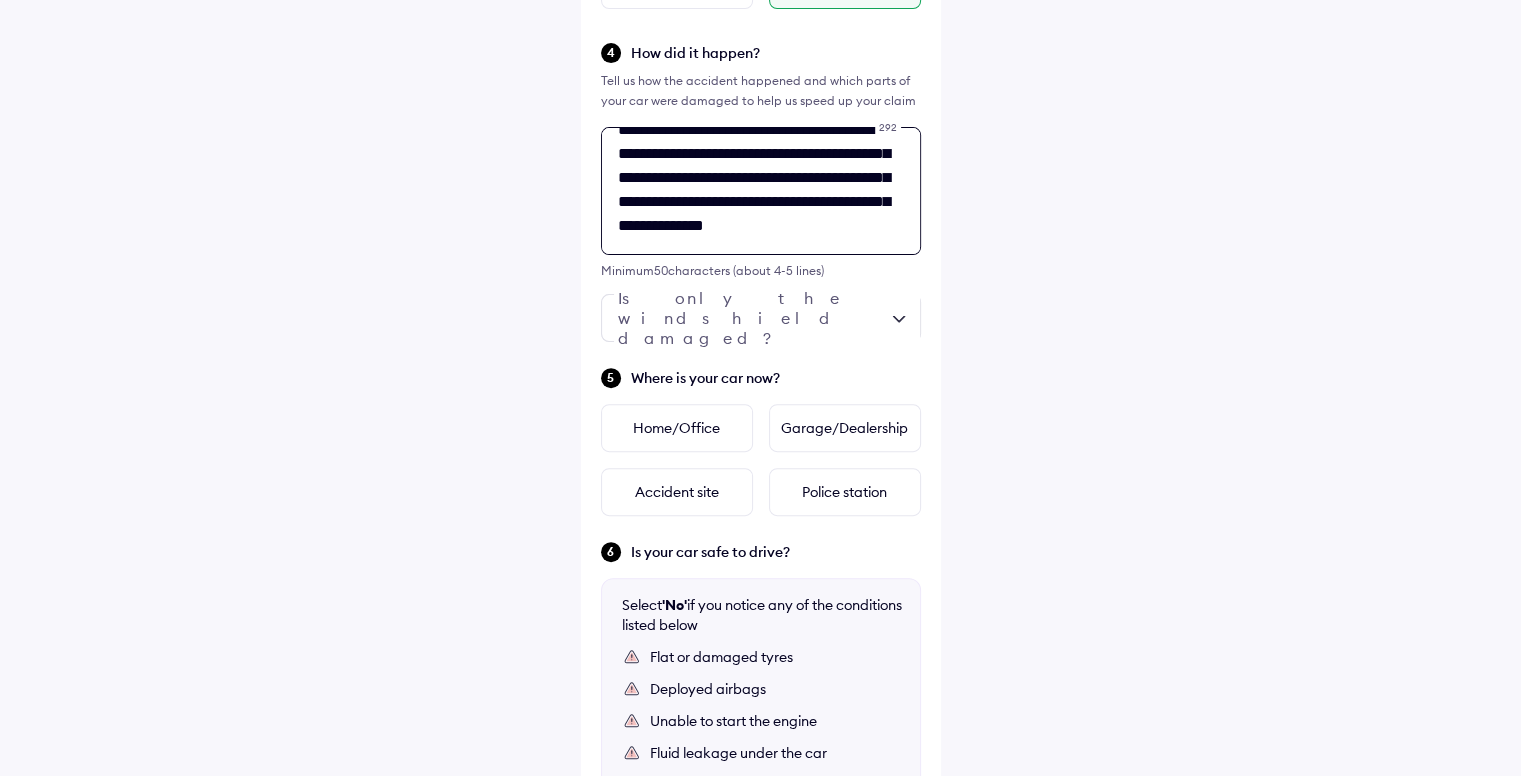 scroll, scrollTop: 97, scrollLeft: 0, axis: vertical 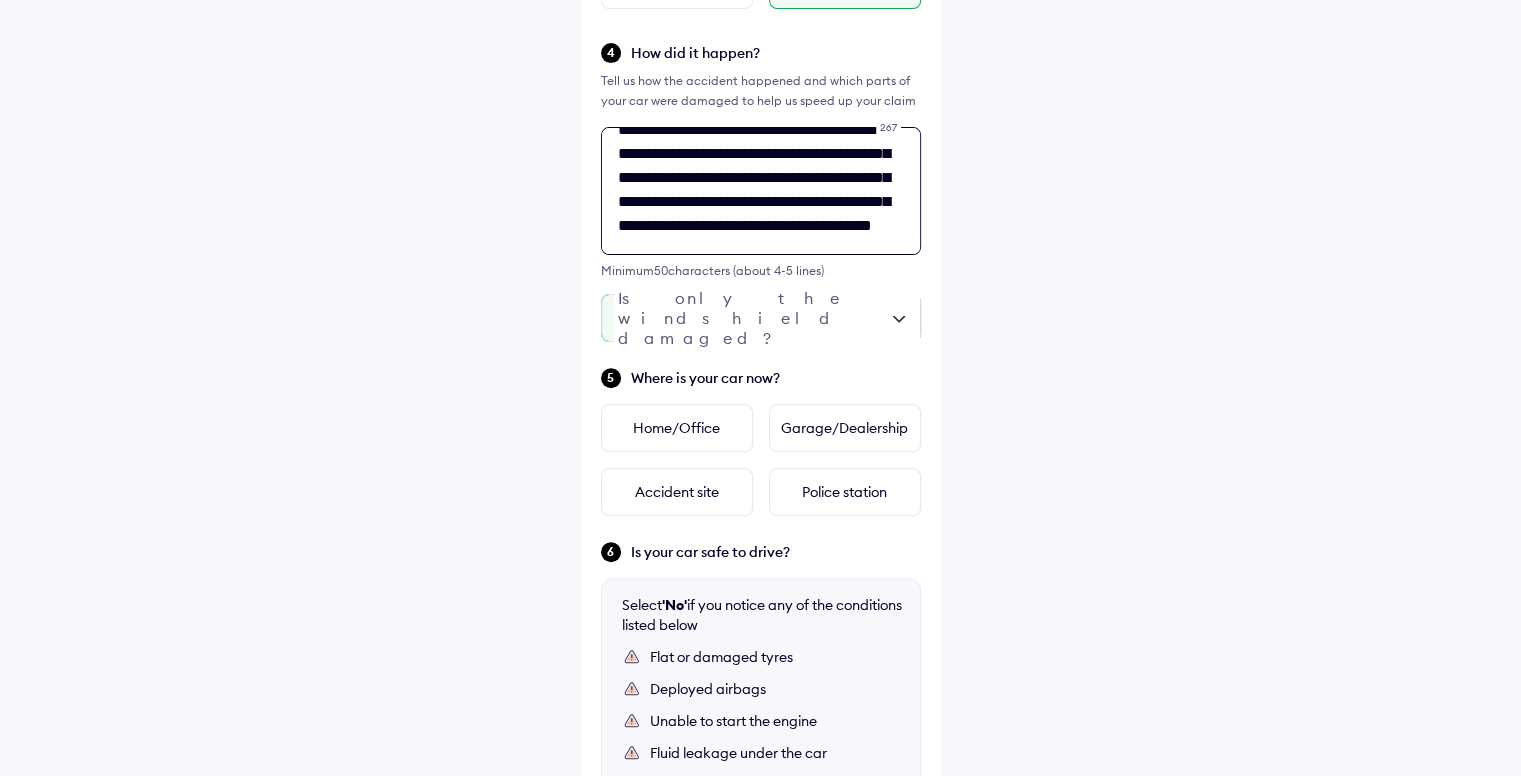 type on "**********" 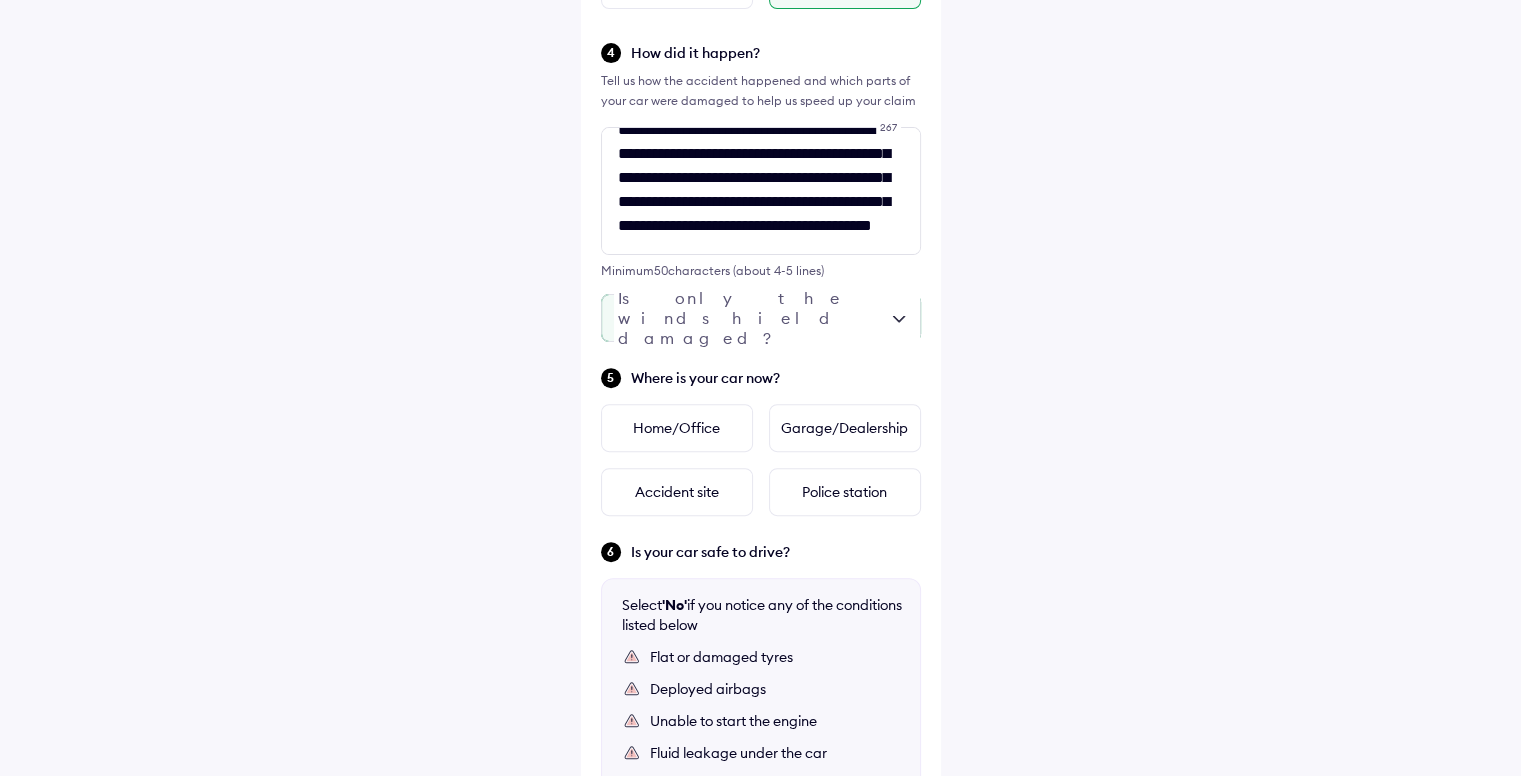 click at bounding box center (761, 318) 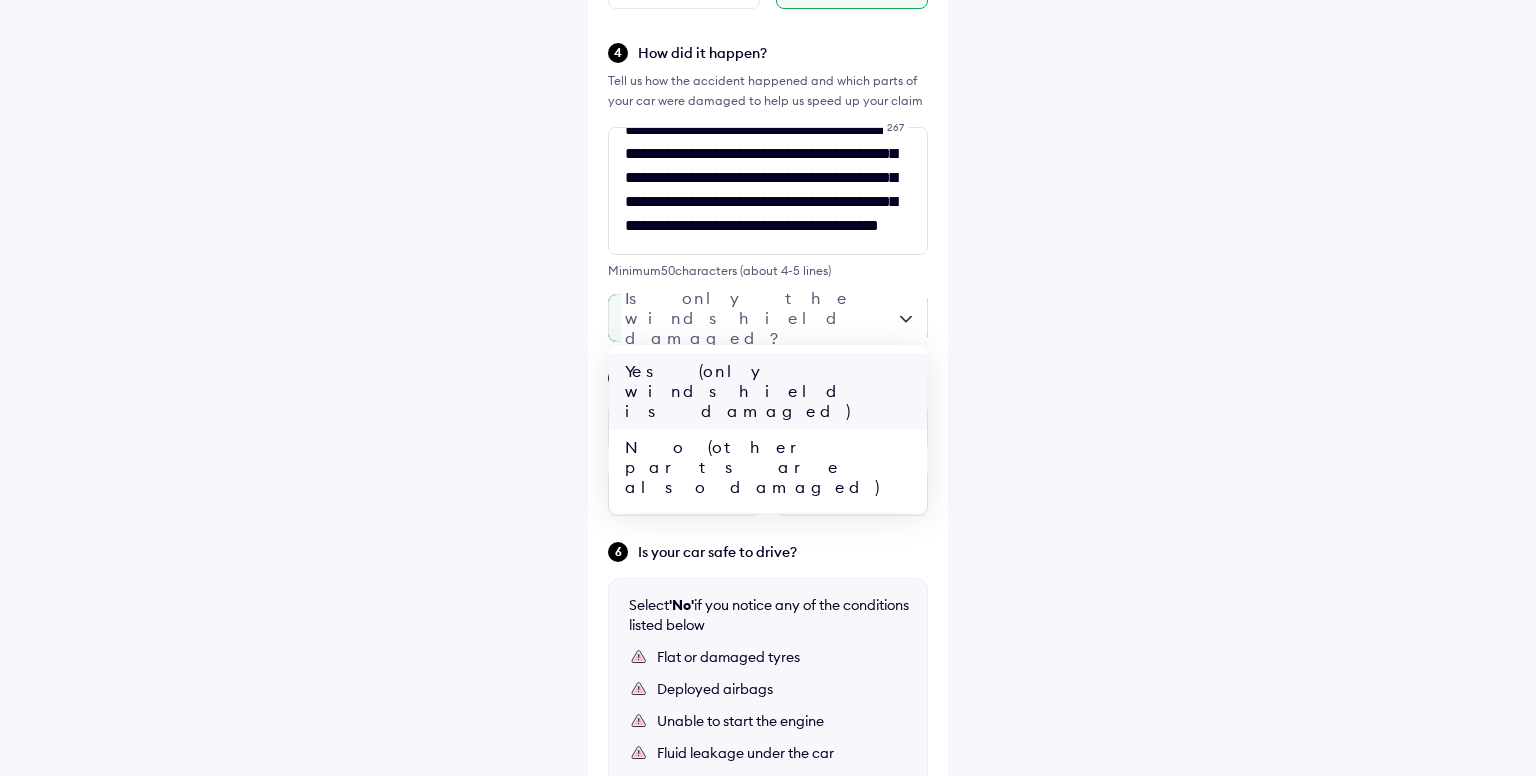 click on "Yes (only windshield is damaged)" at bounding box center (768, 391) 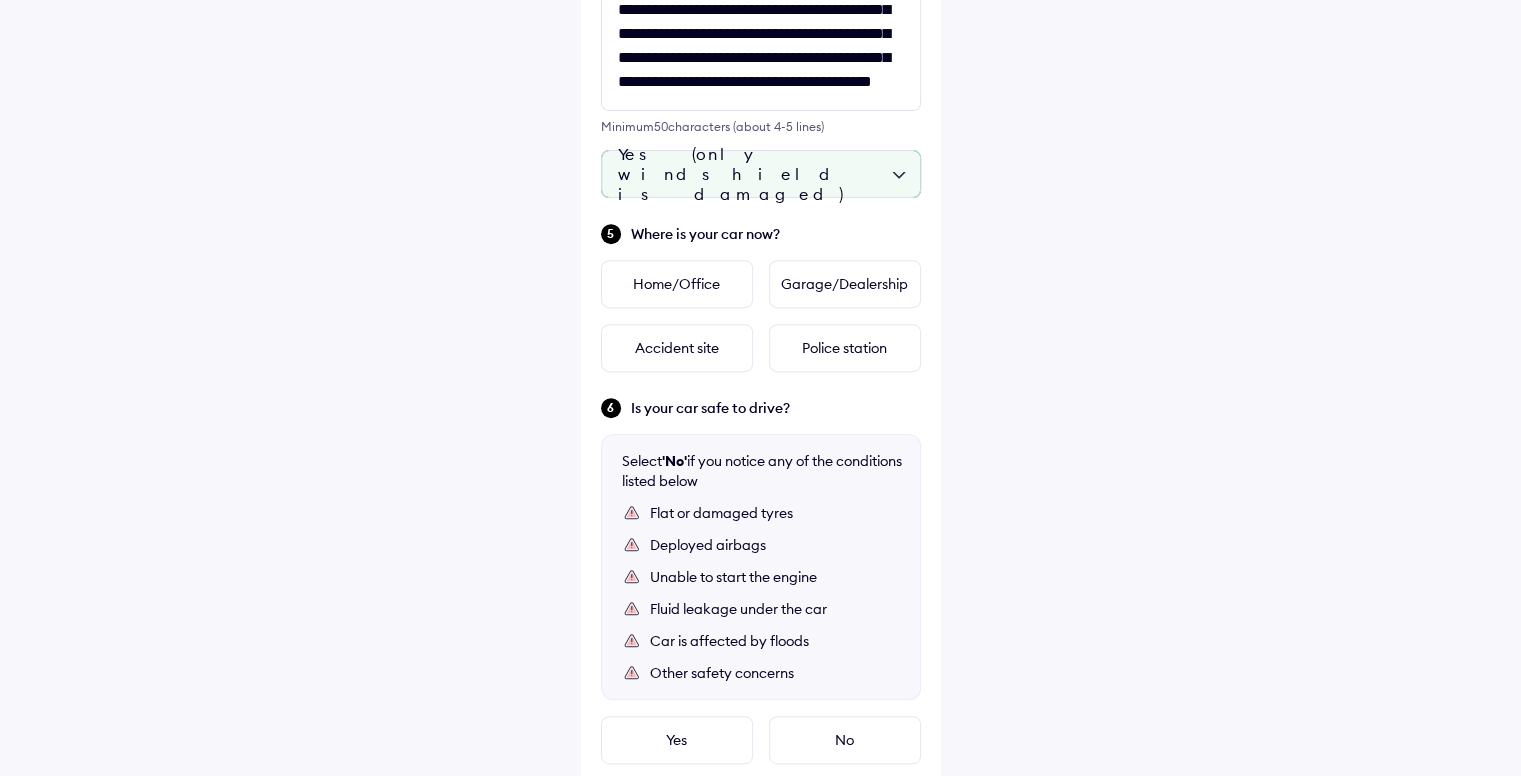 scroll, scrollTop: 744, scrollLeft: 0, axis: vertical 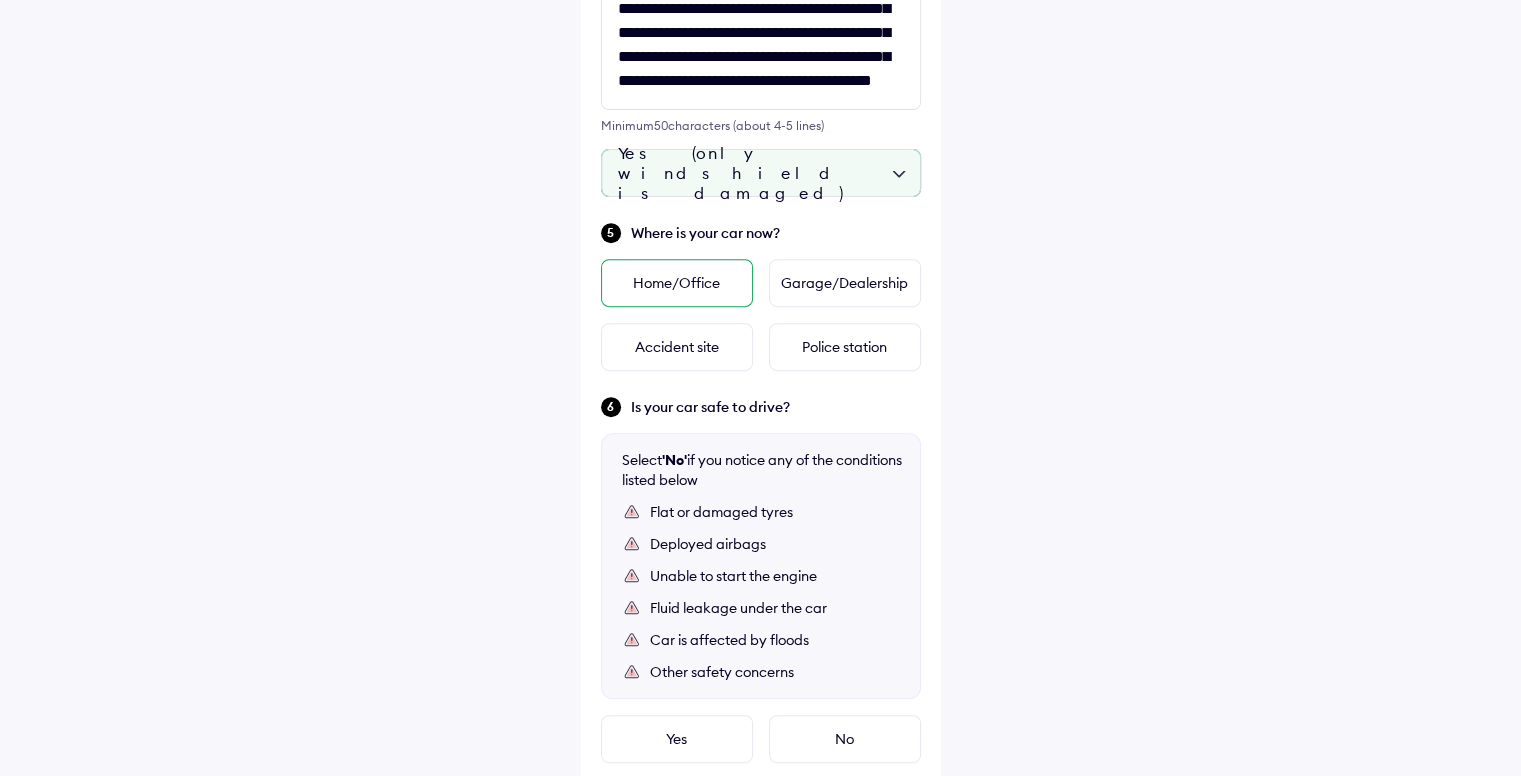 click on "Home/Office" at bounding box center [677, 283] 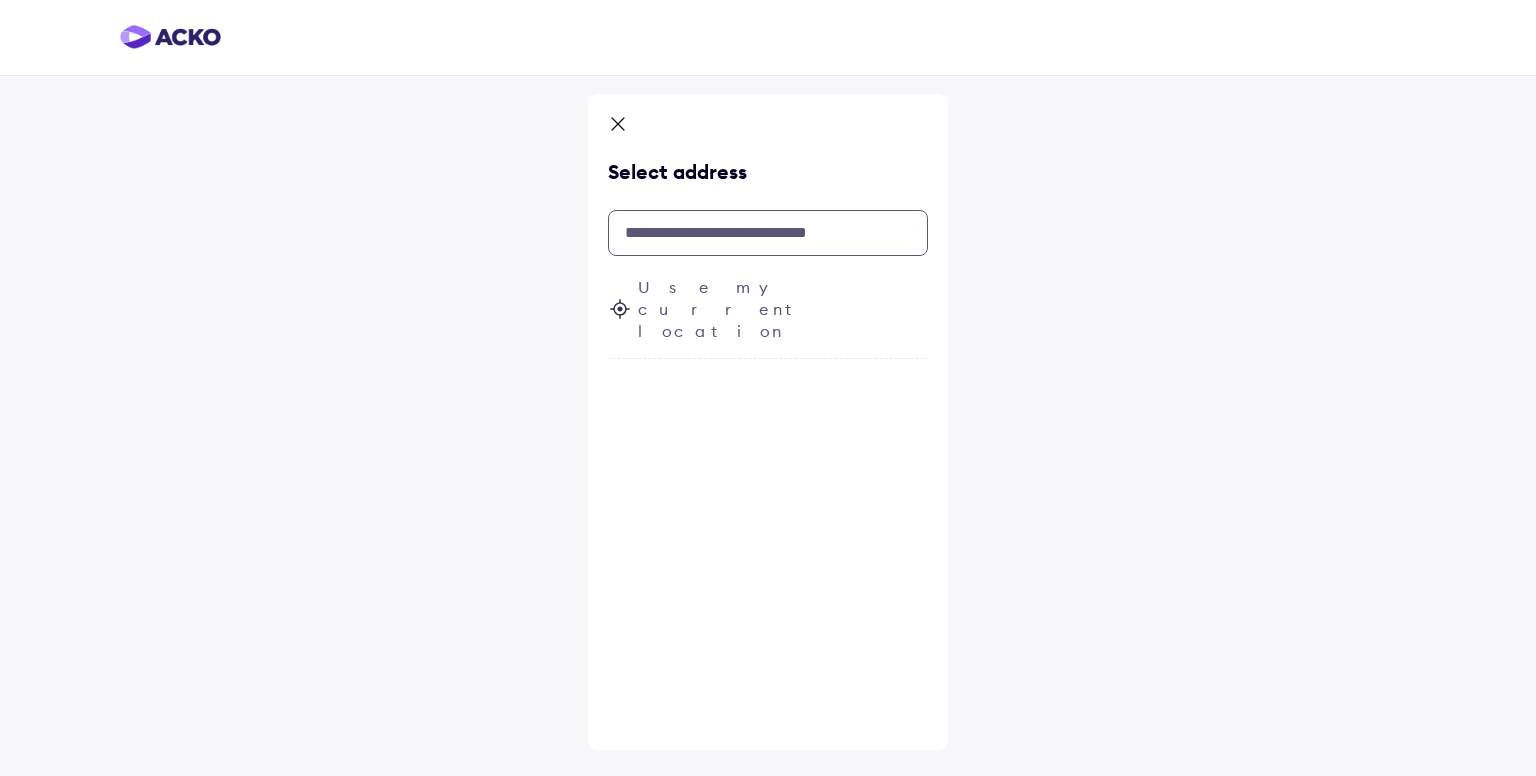 click at bounding box center [768, 233] 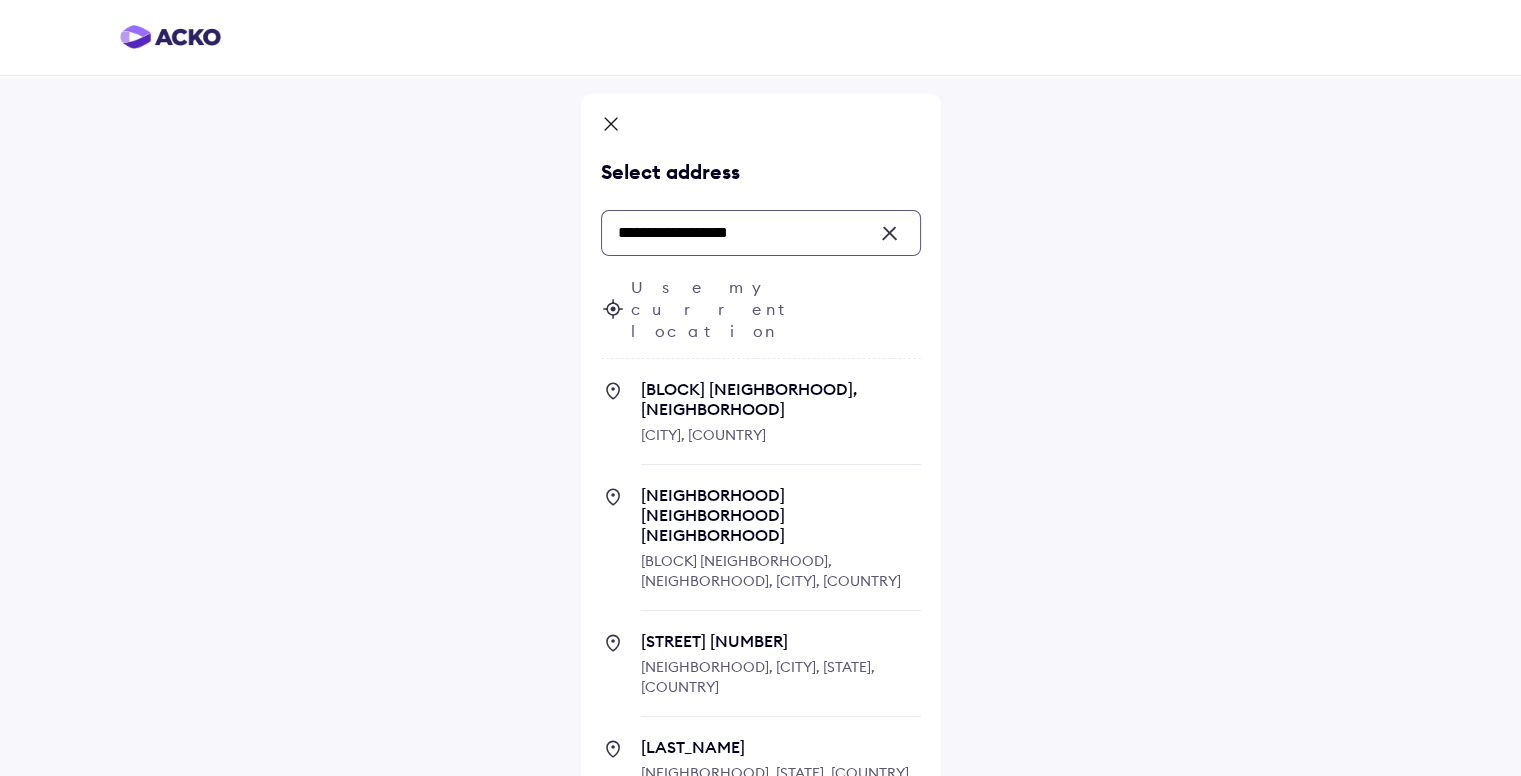 click on "[BLOCK] [NEIGHBORHOOD], [NEIGHBORHOOD]" at bounding box center (781, 399) 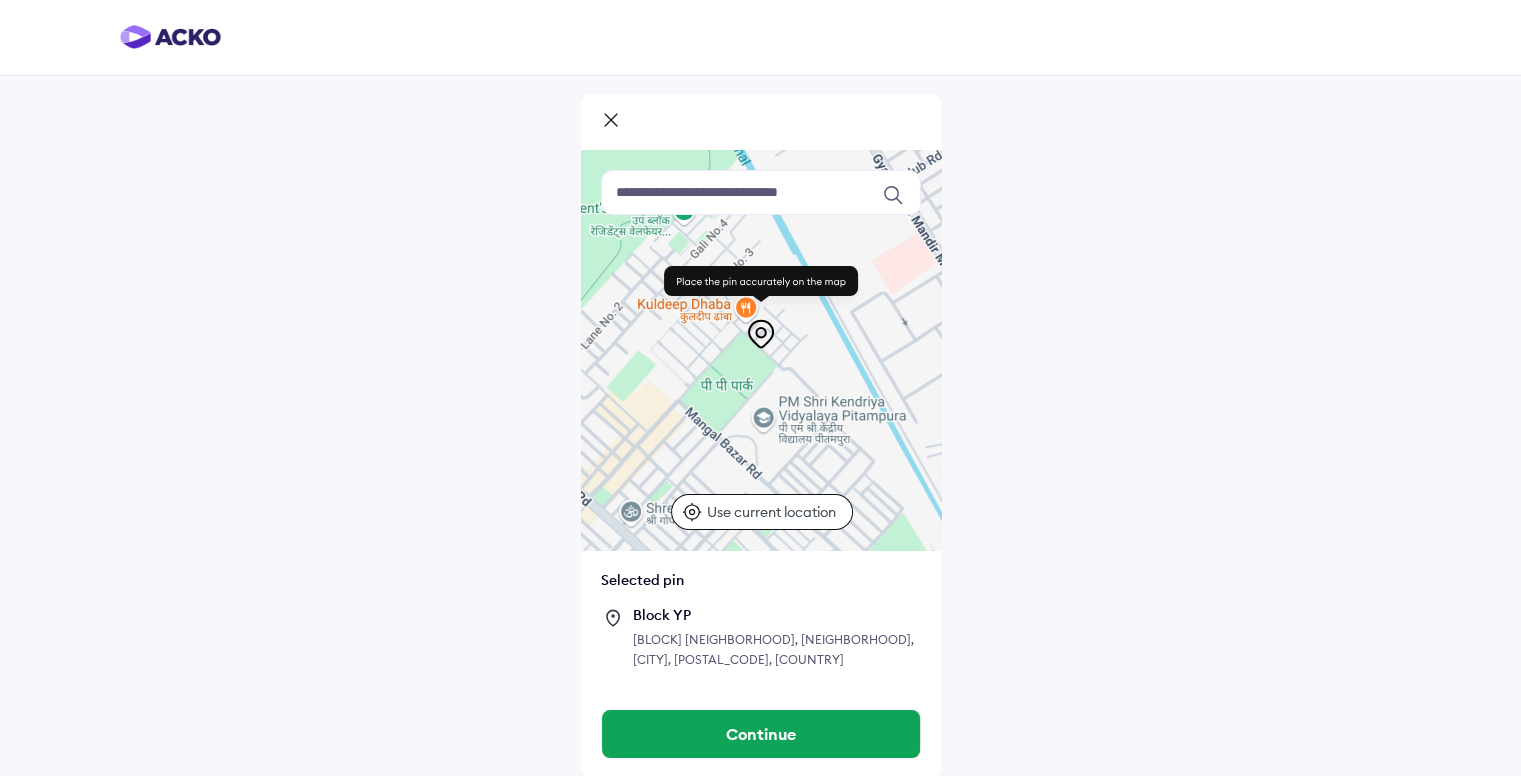 drag, startPoint x: 776, startPoint y: 379, endPoint x: 809, endPoint y: 346, distance: 46.66905 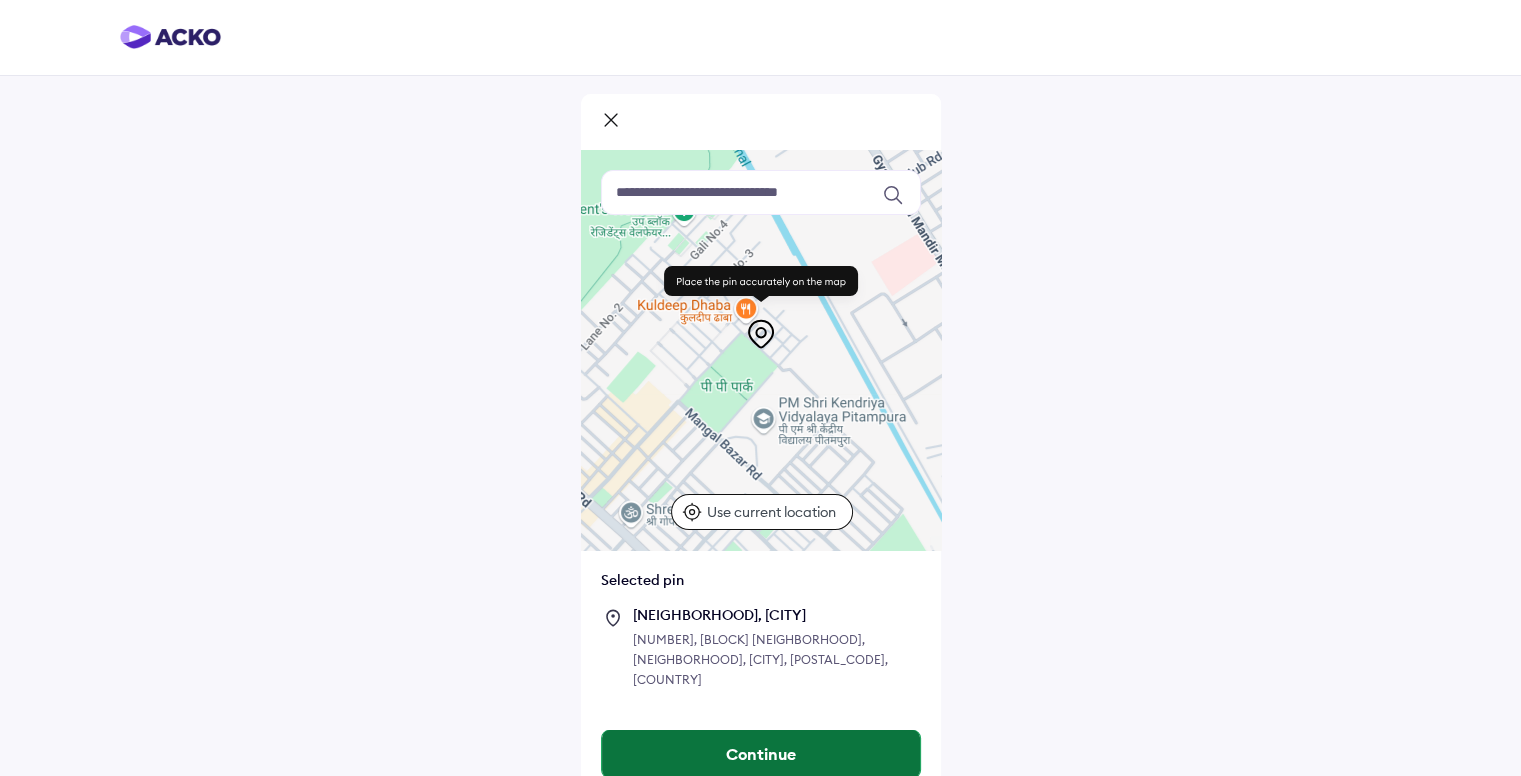 click on "Continue" at bounding box center [761, 754] 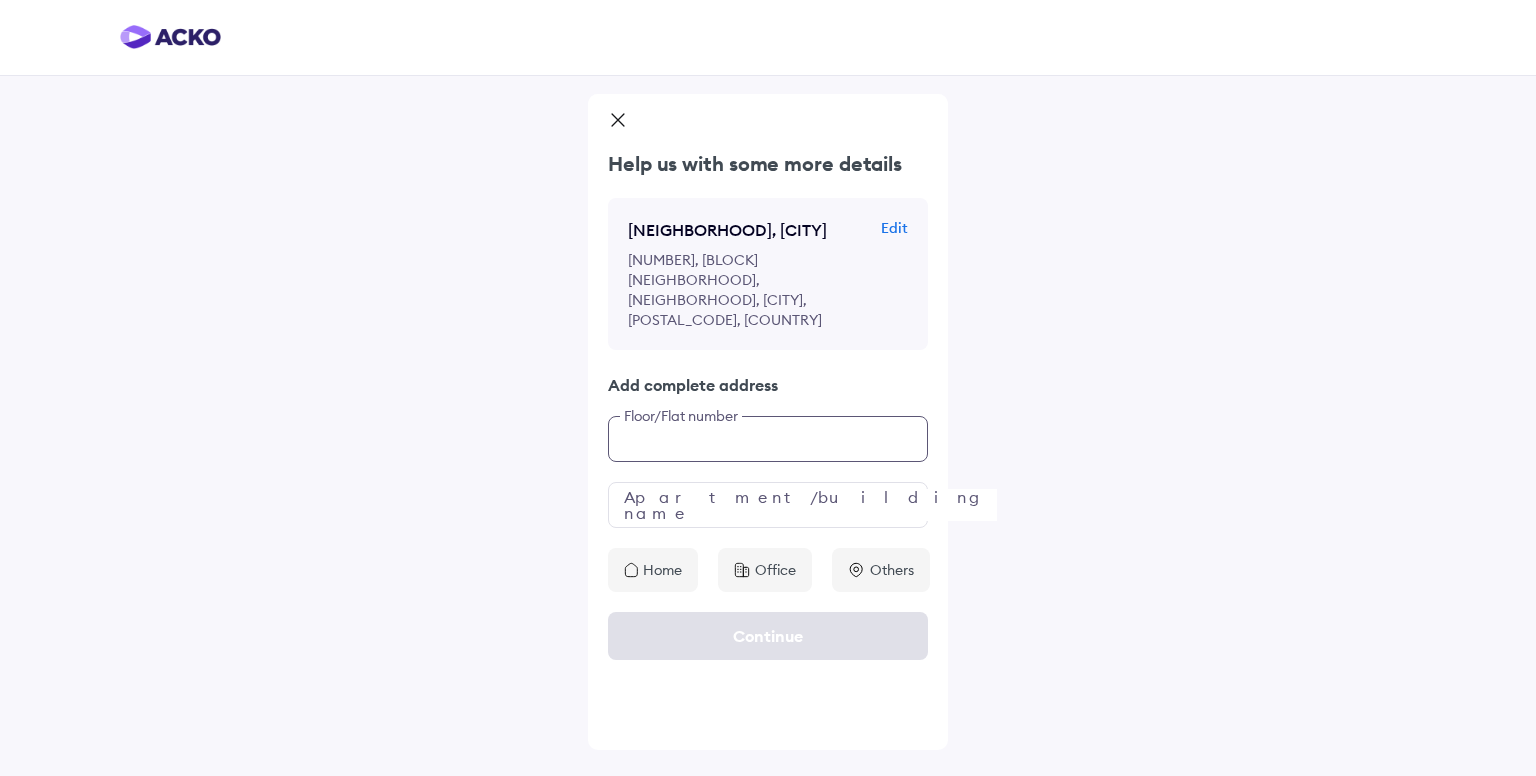 click at bounding box center [768, 439] 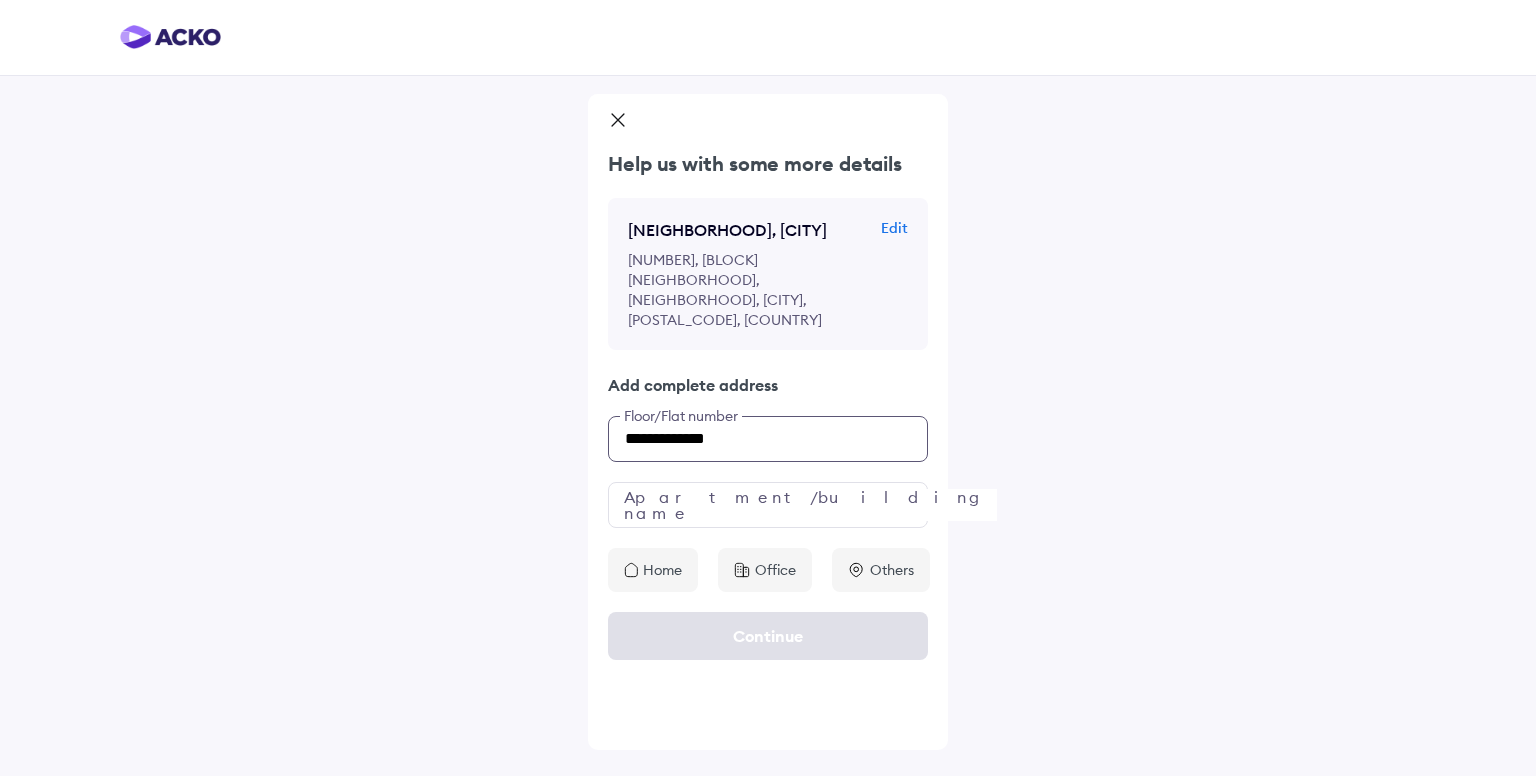 type on "**********" 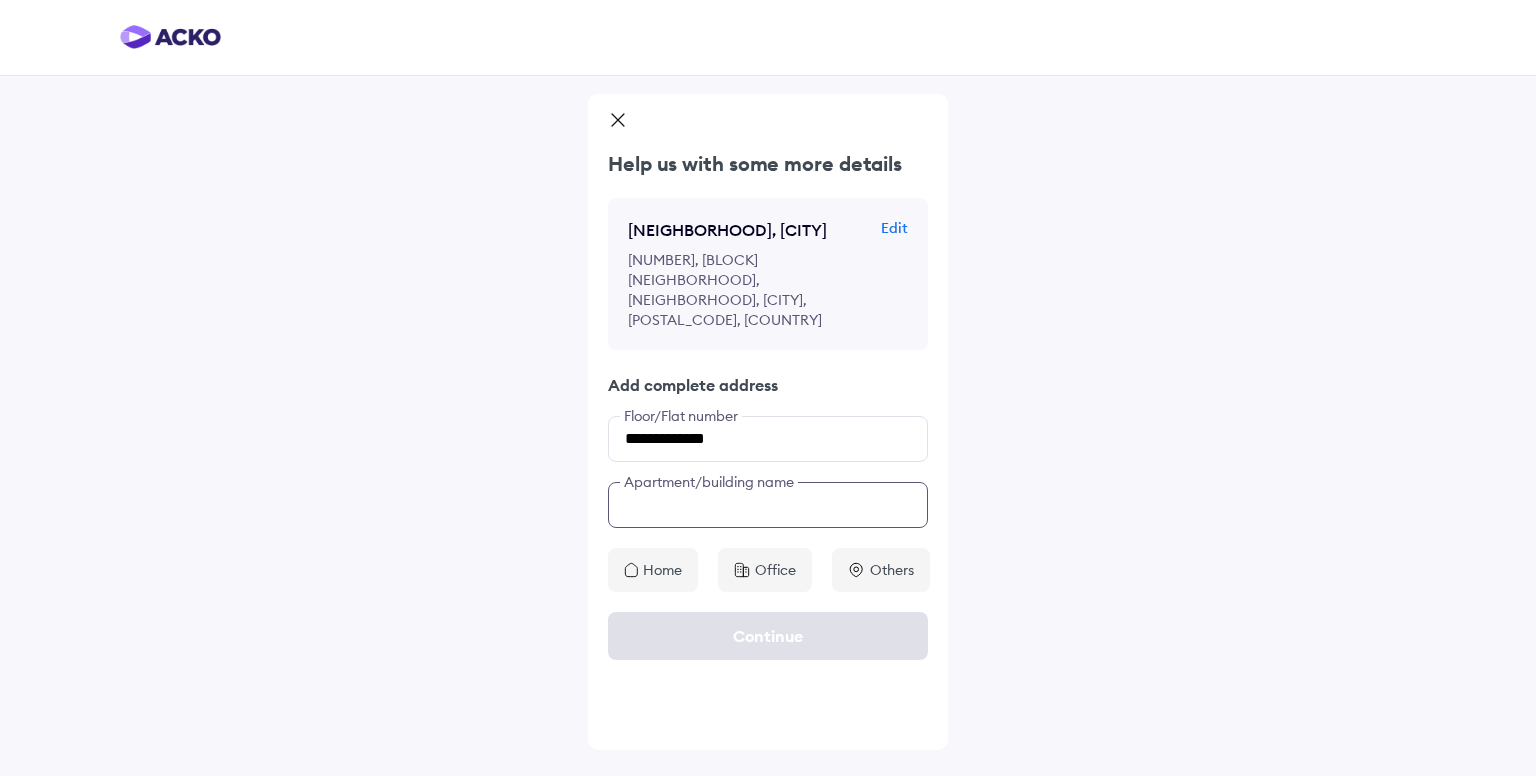 click at bounding box center [768, 505] 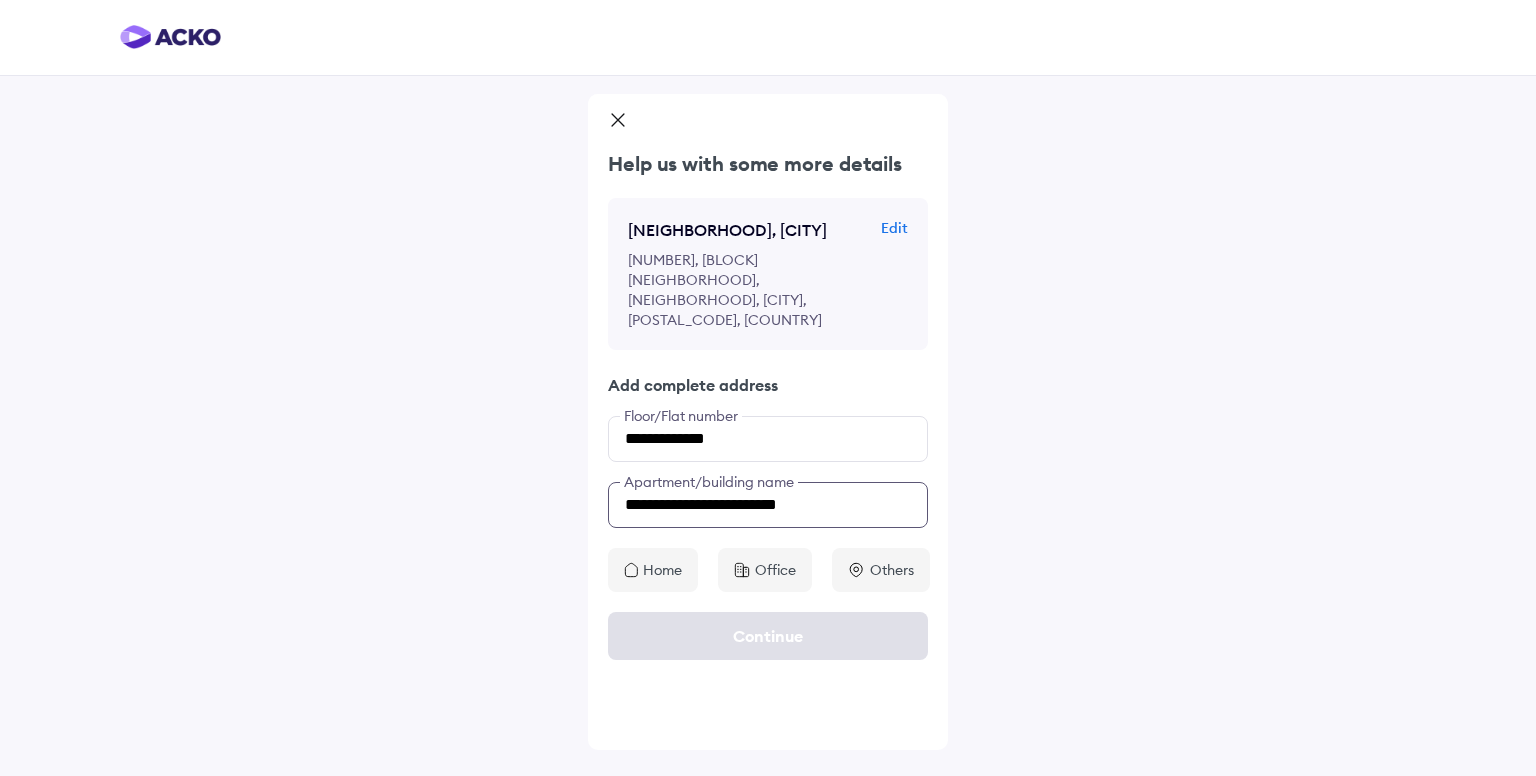 type on "**********" 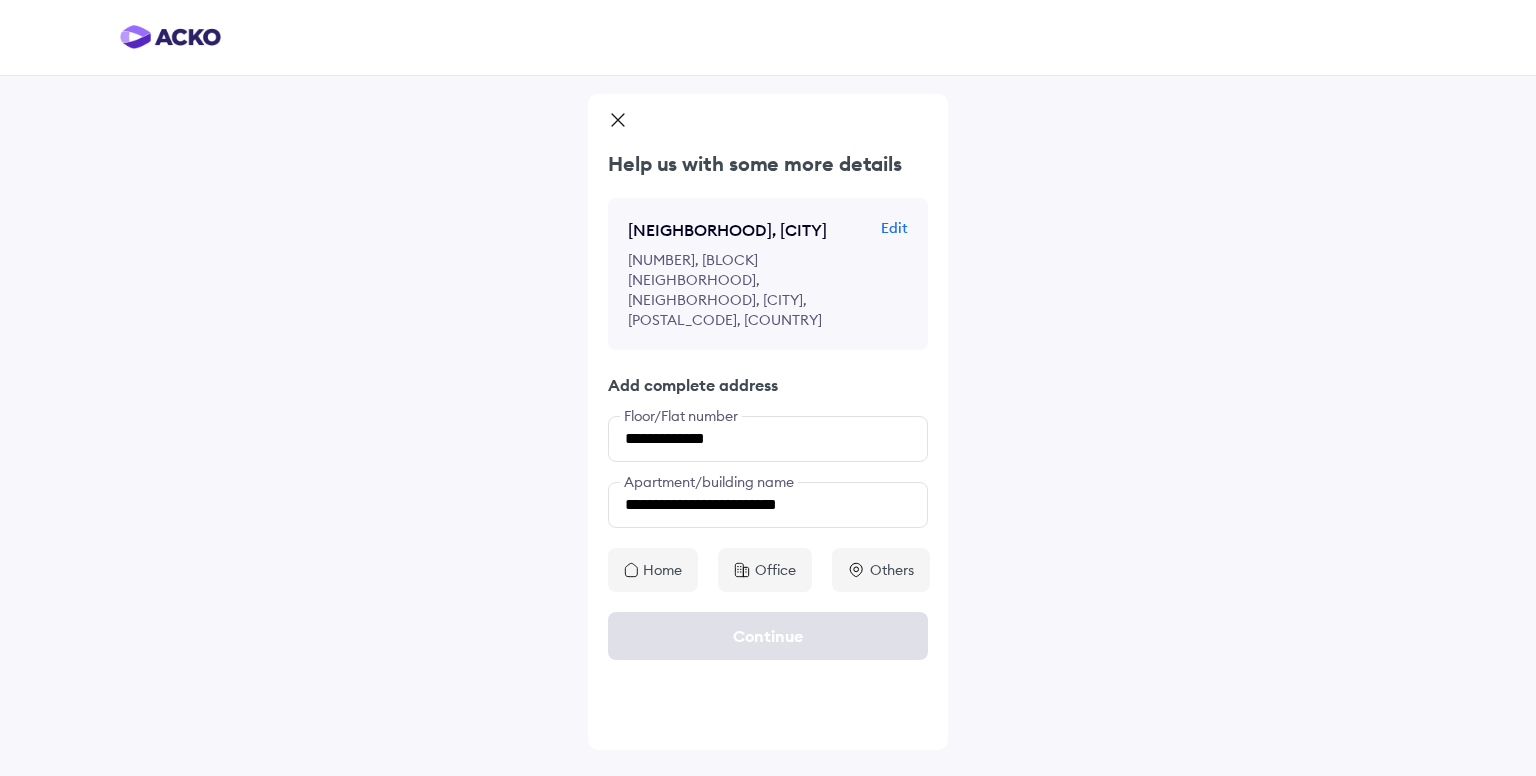 click on "Home" at bounding box center [662, 570] 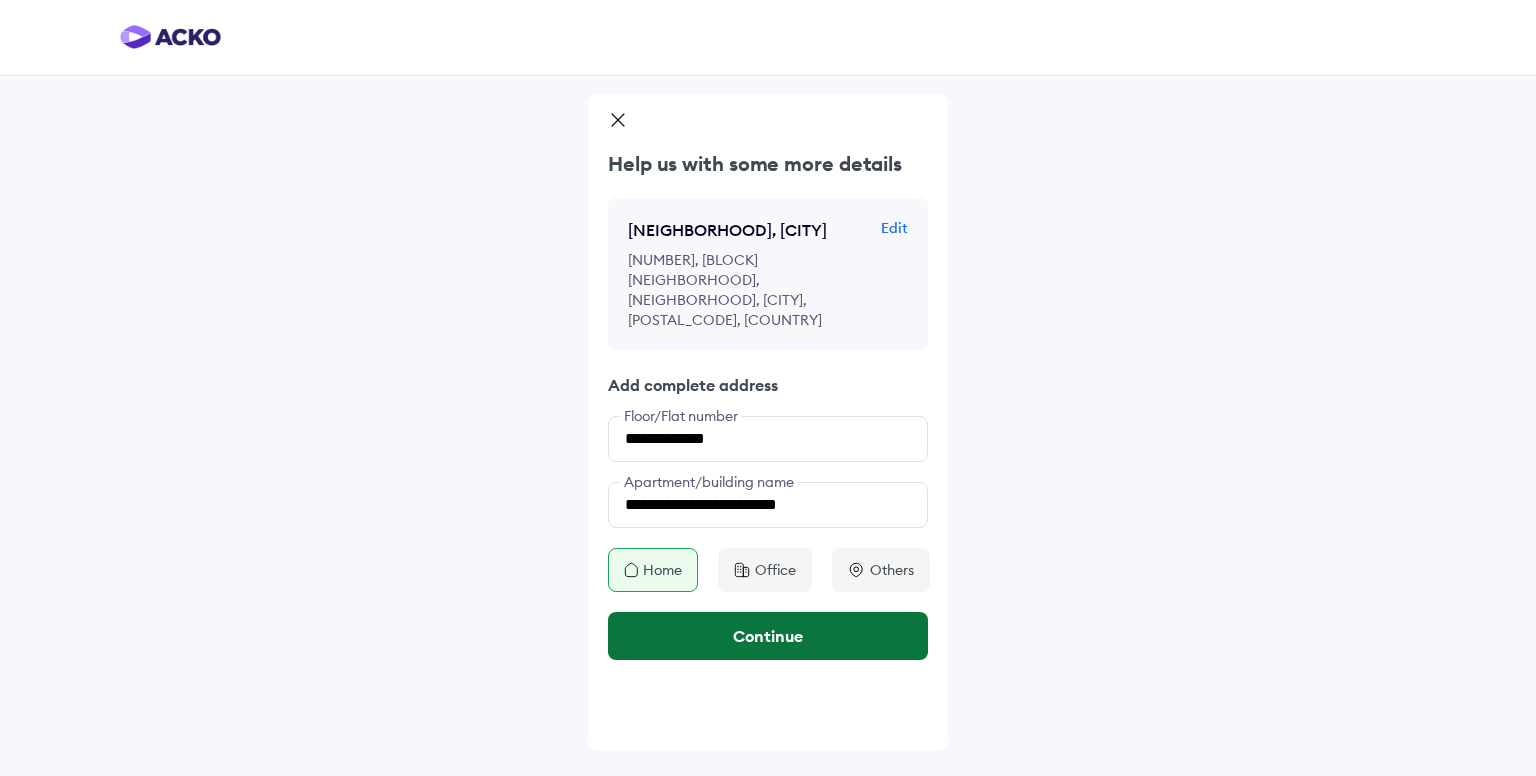 click on "Continue" at bounding box center (768, 636) 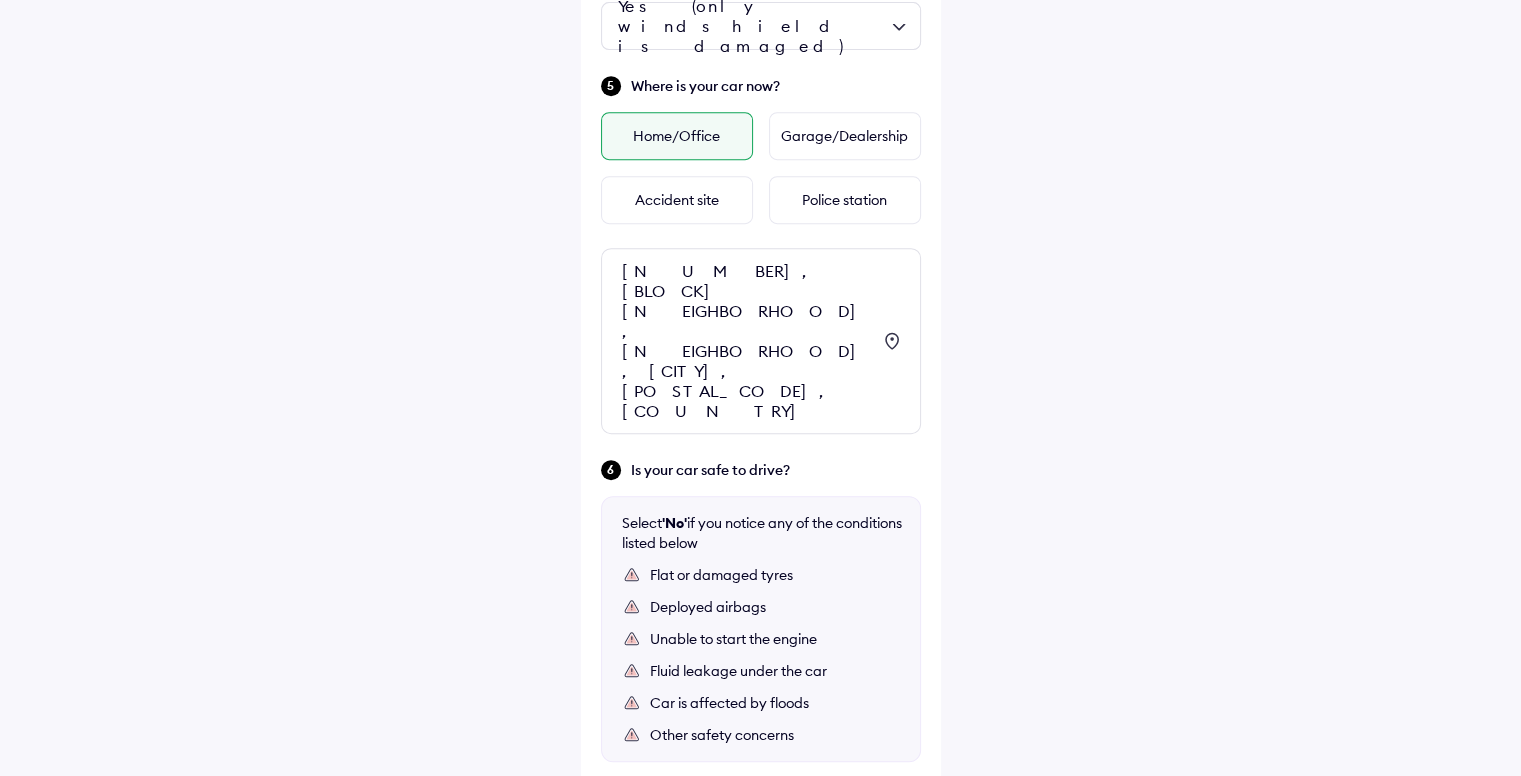 scroll, scrollTop: 965, scrollLeft: 0, axis: vertical 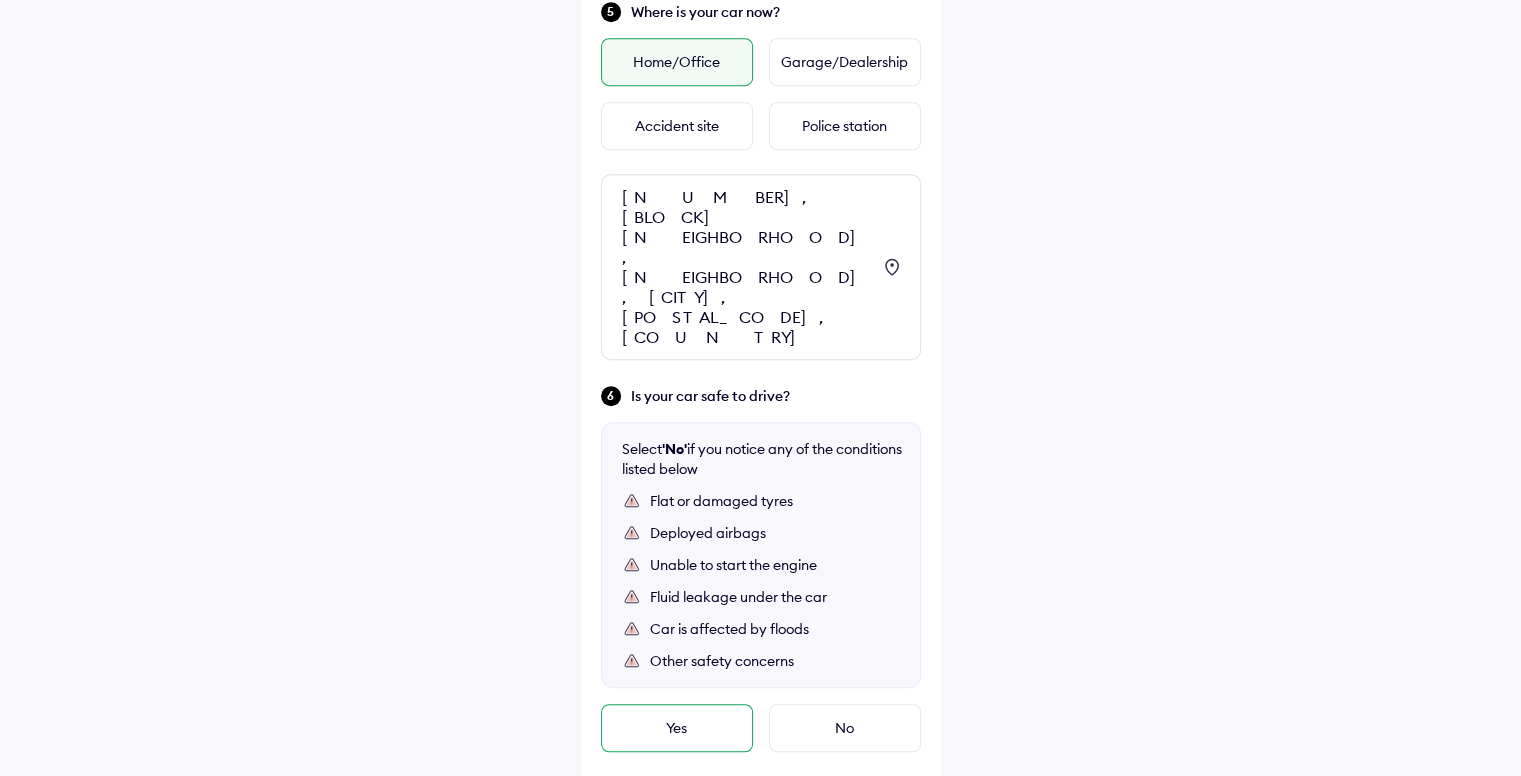 click on "Yes" at bounding box center [677, 728] 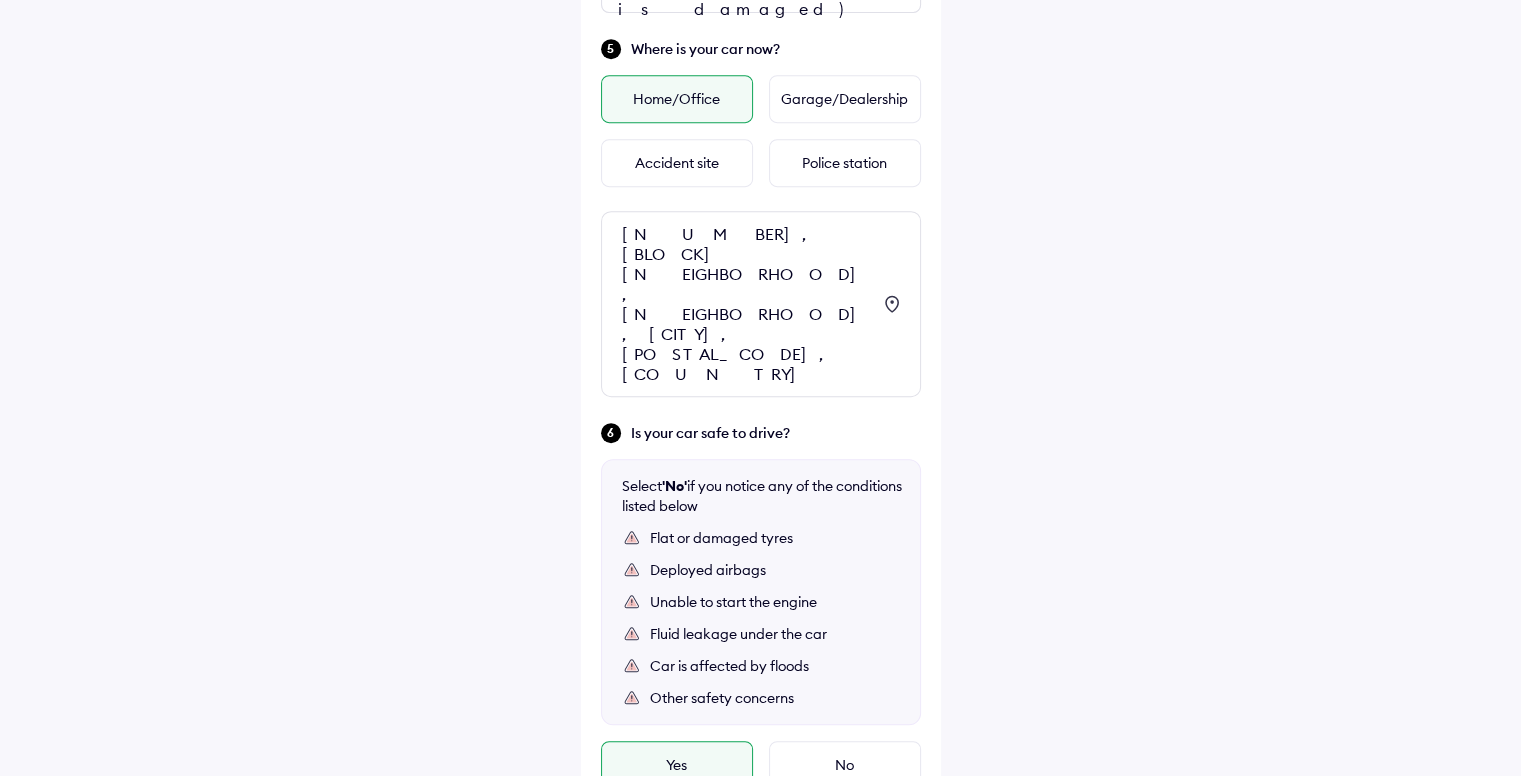 scroll, scrollTop: 1000, scrollLeft: 0, axis: vertical 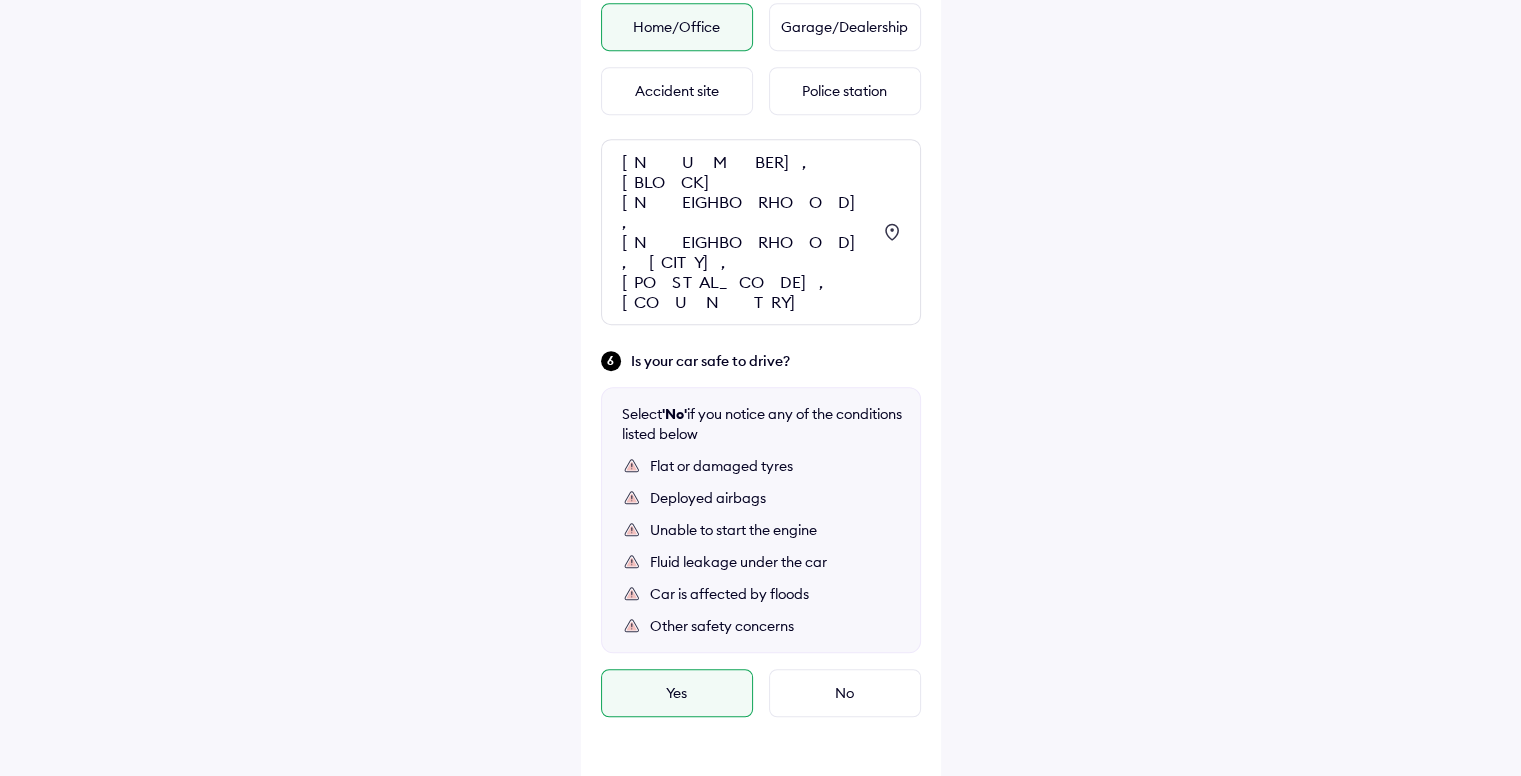 click on "Continue" at bounding box center (761, 813) 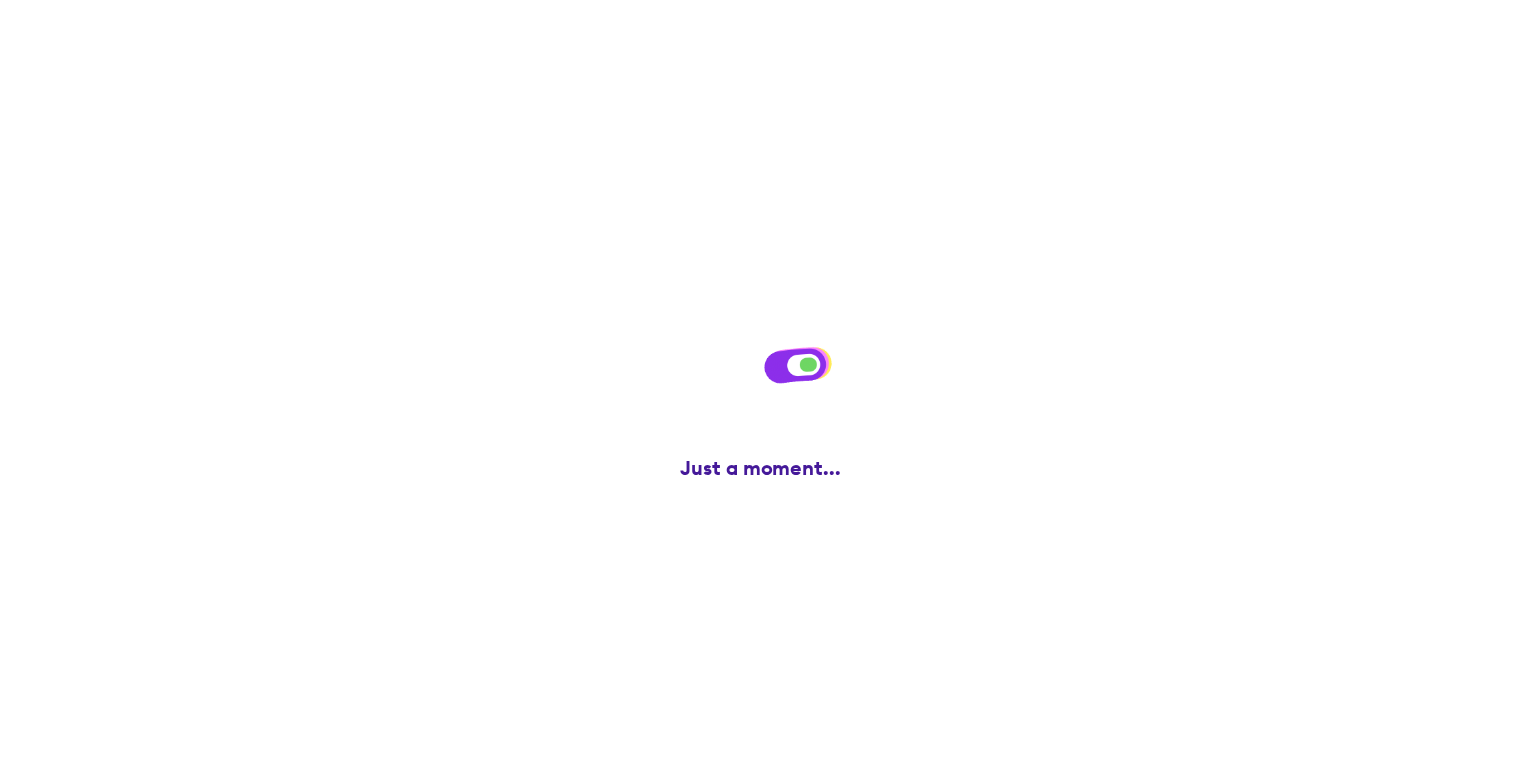 scroll, scrollTop: 0, scrollLeft: 0, axis: both 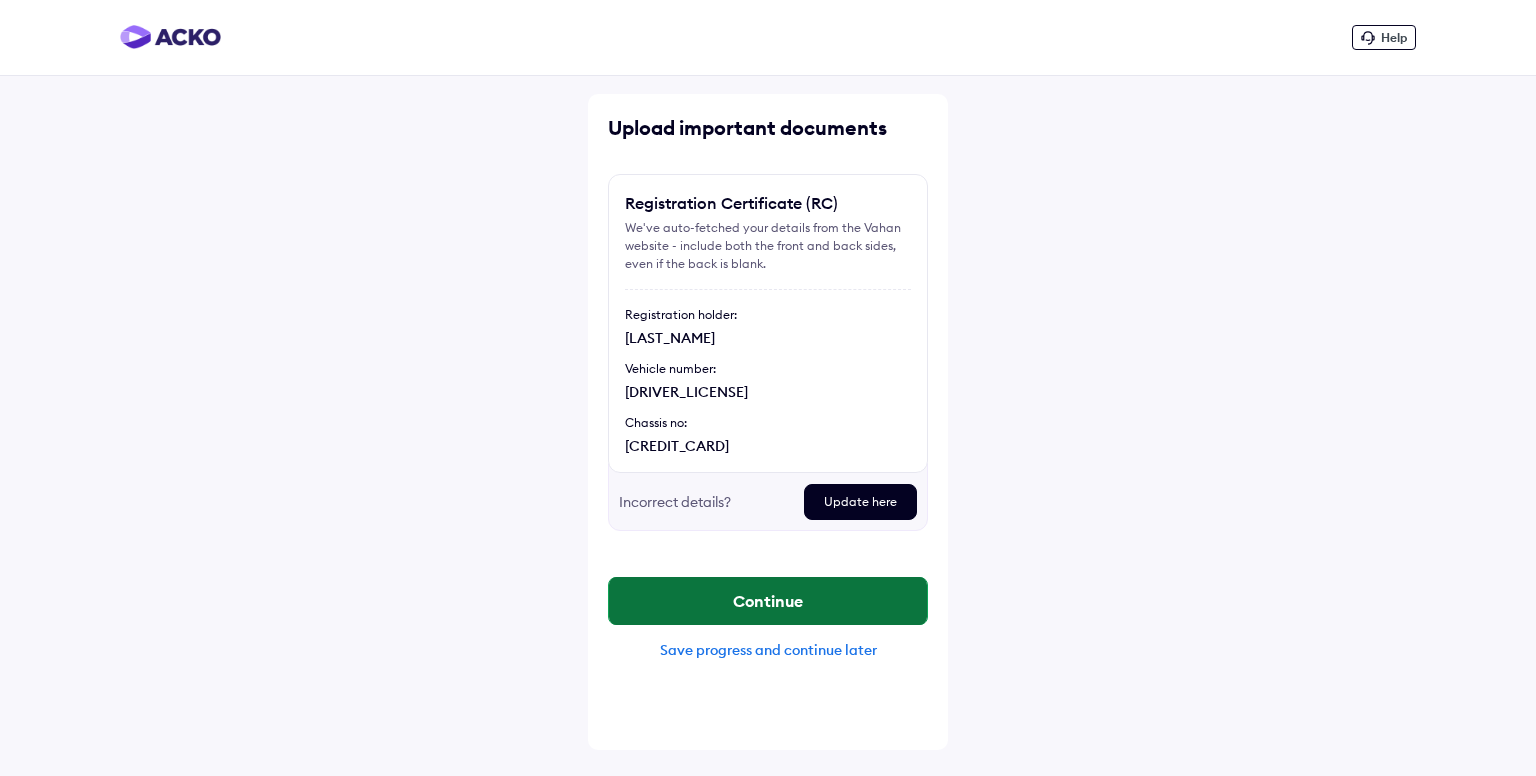 click on "Continue" at bounding box center (768, 601) 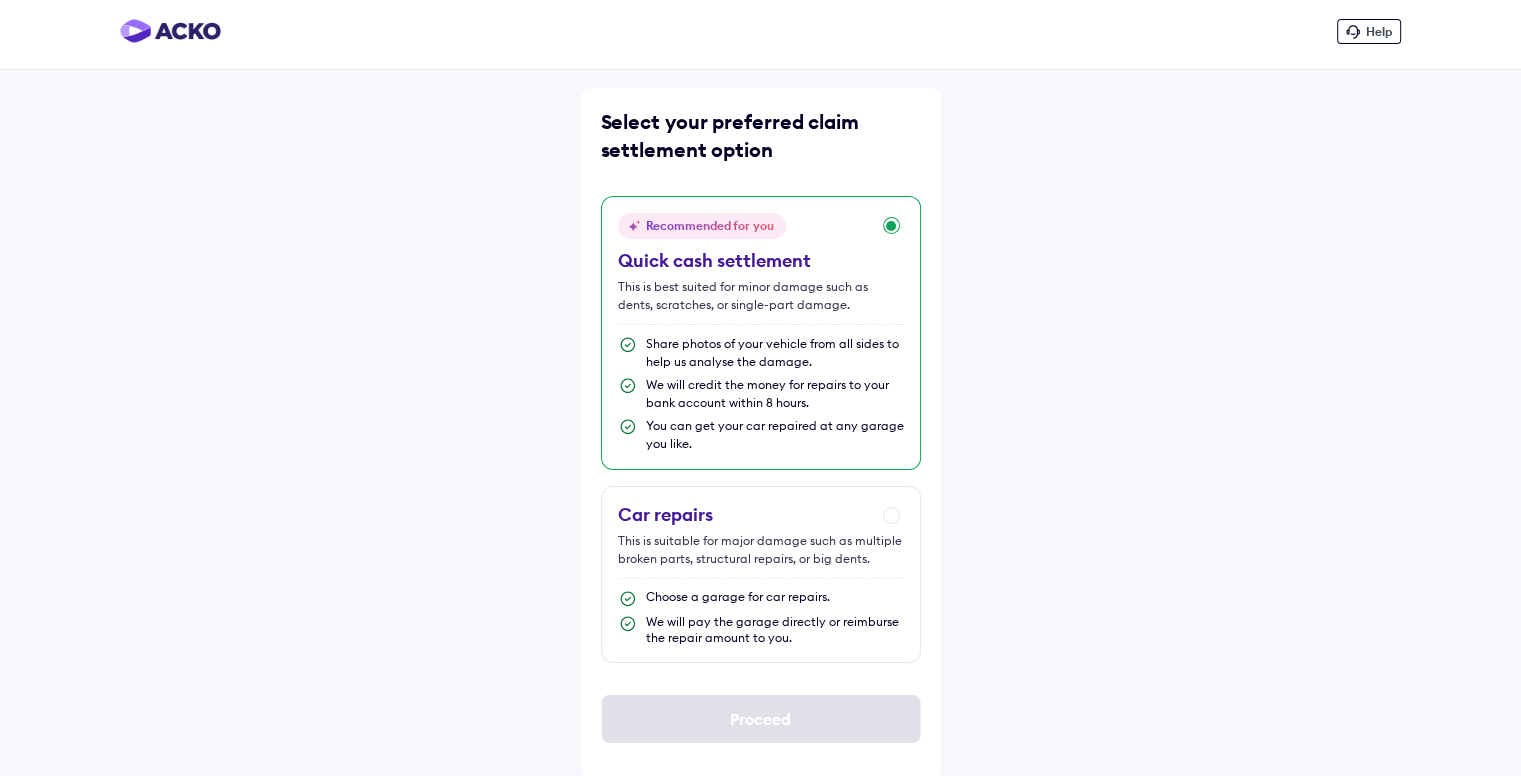 scroll, scrollTop: 8, scrollLeft: 0, axis: vertical 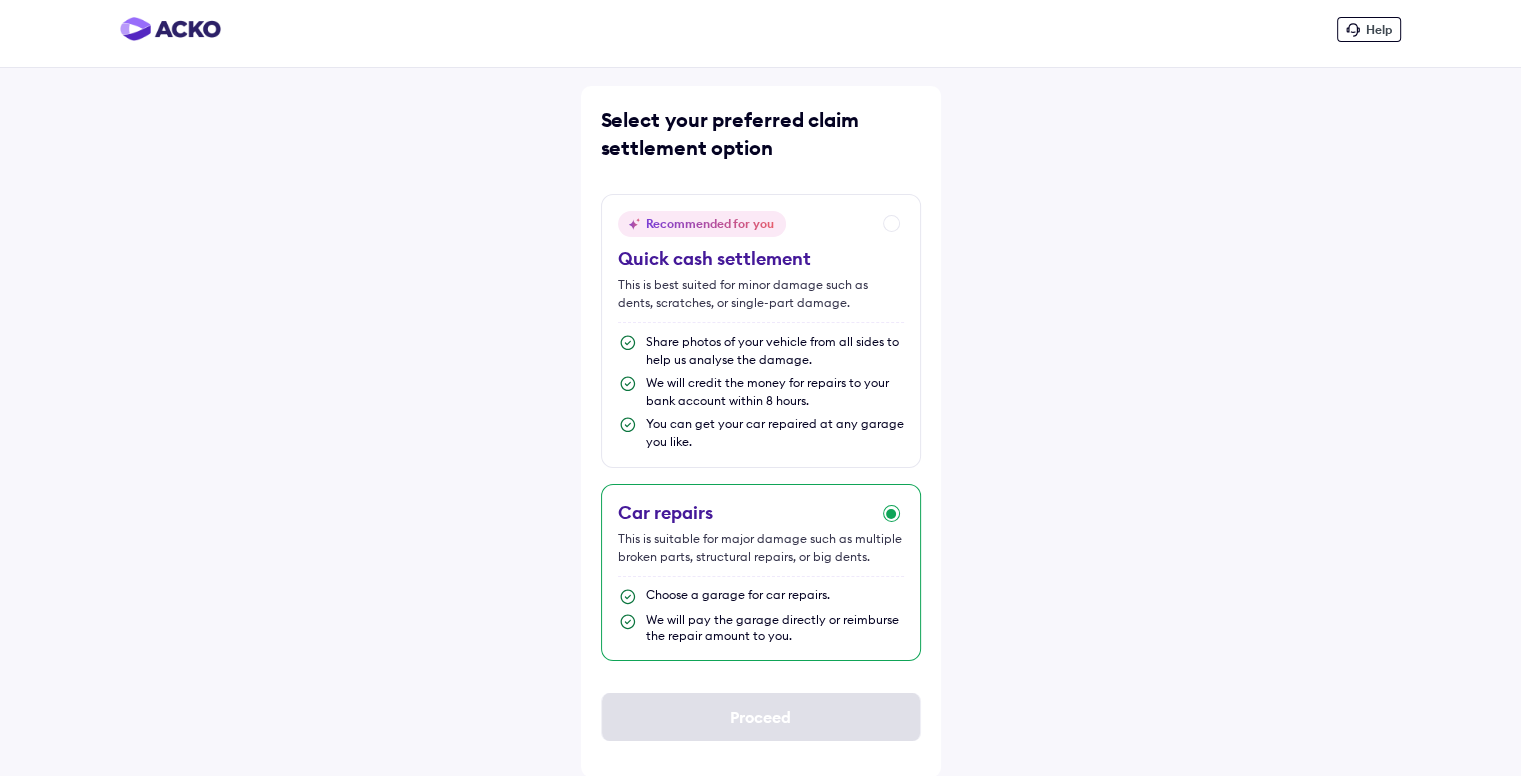 click on "This is suitable for major damage such as multiple broken parts, structural repairs, or big dents." at bounding box center (761, 548) 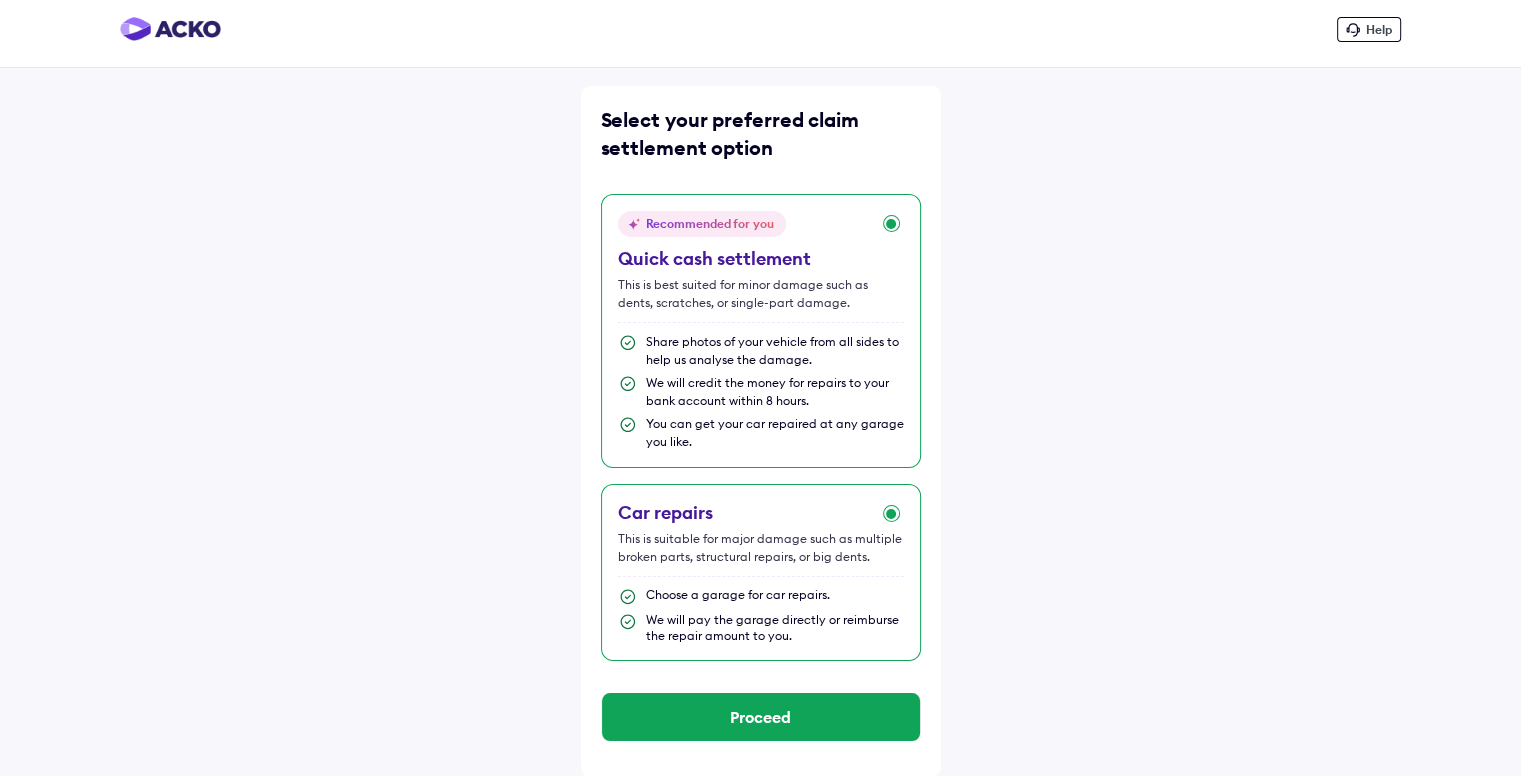 click on "Share photos of your vehicle from all sides to help us analyse the damage." at bounding box center (775, 351) 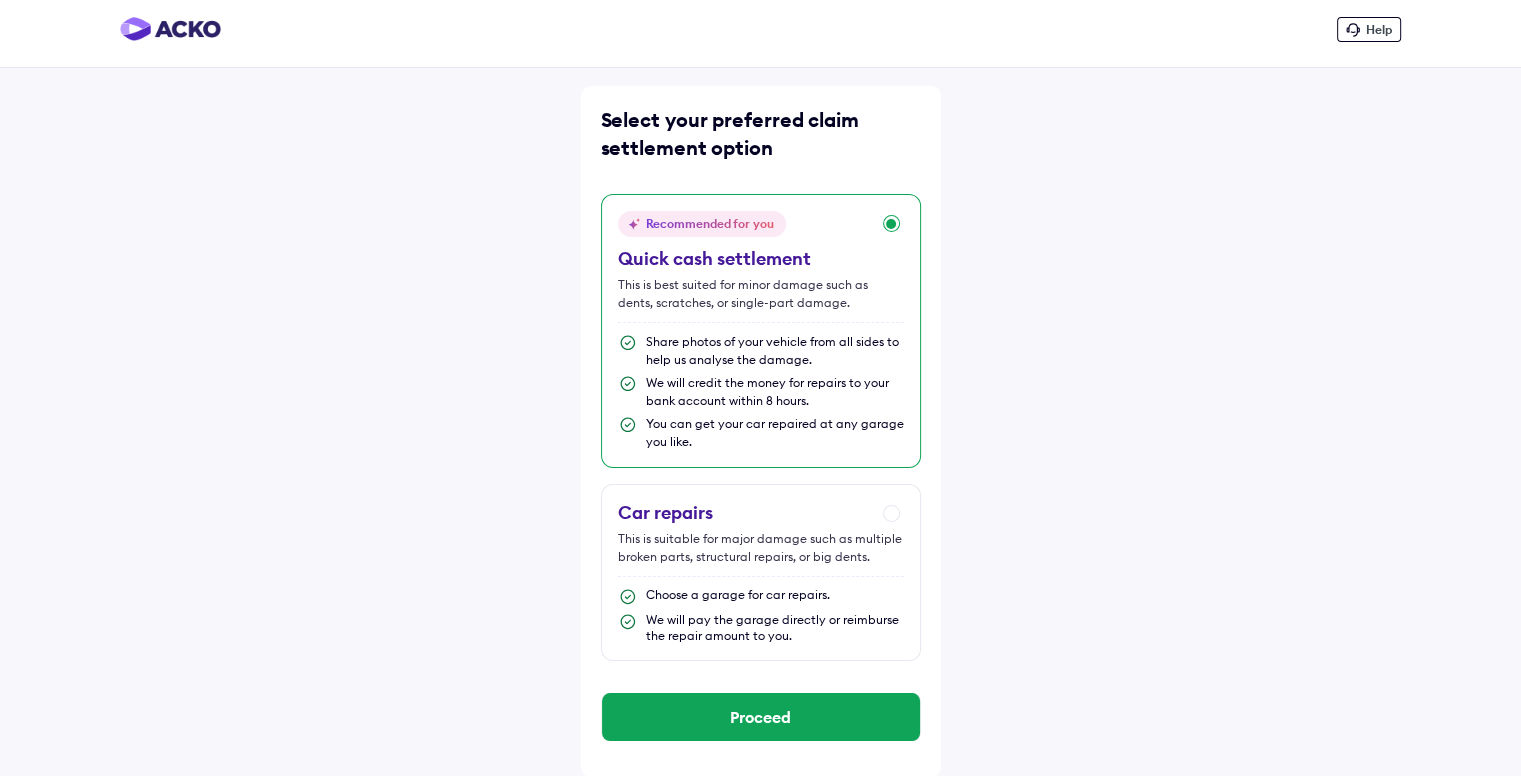 drag, startPoint x: 1375, startPoint y: 24, endPoint x: 1428, endPoint y: 48, distance: 58.18075 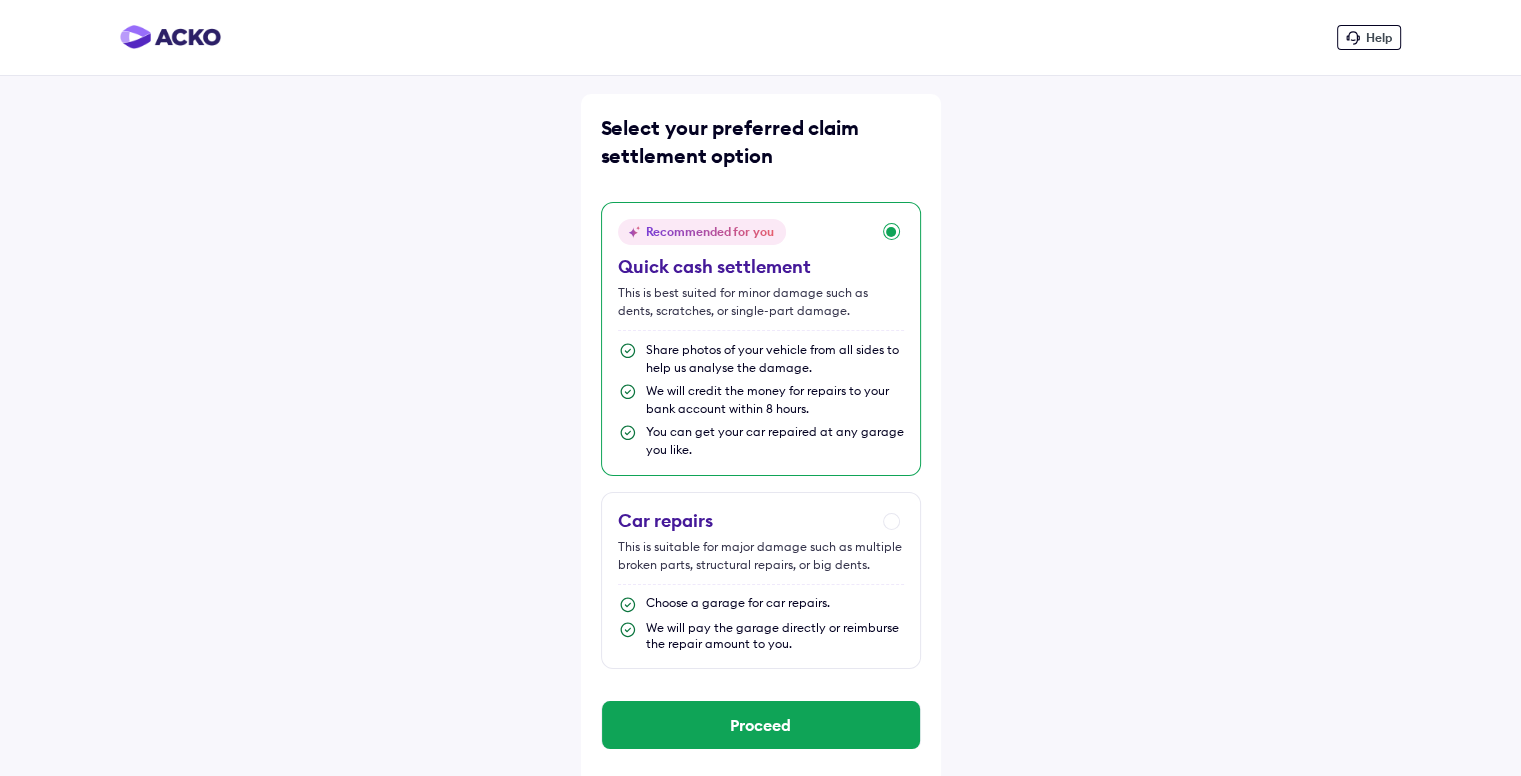 scroll, scrollTop: 8, scrollLeft: 0, axis: vertical 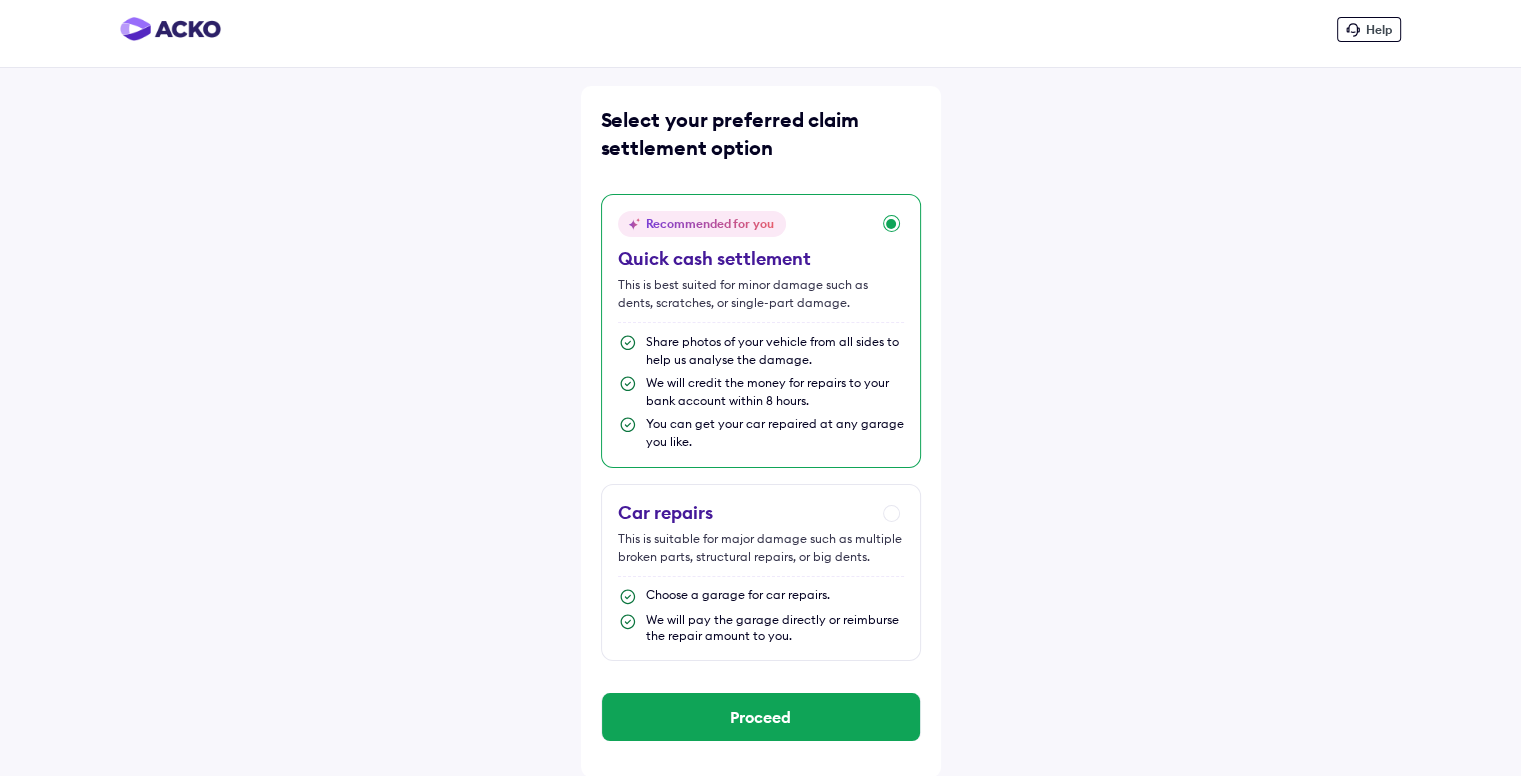 click on "Help" at bounding box center [1369, 29] 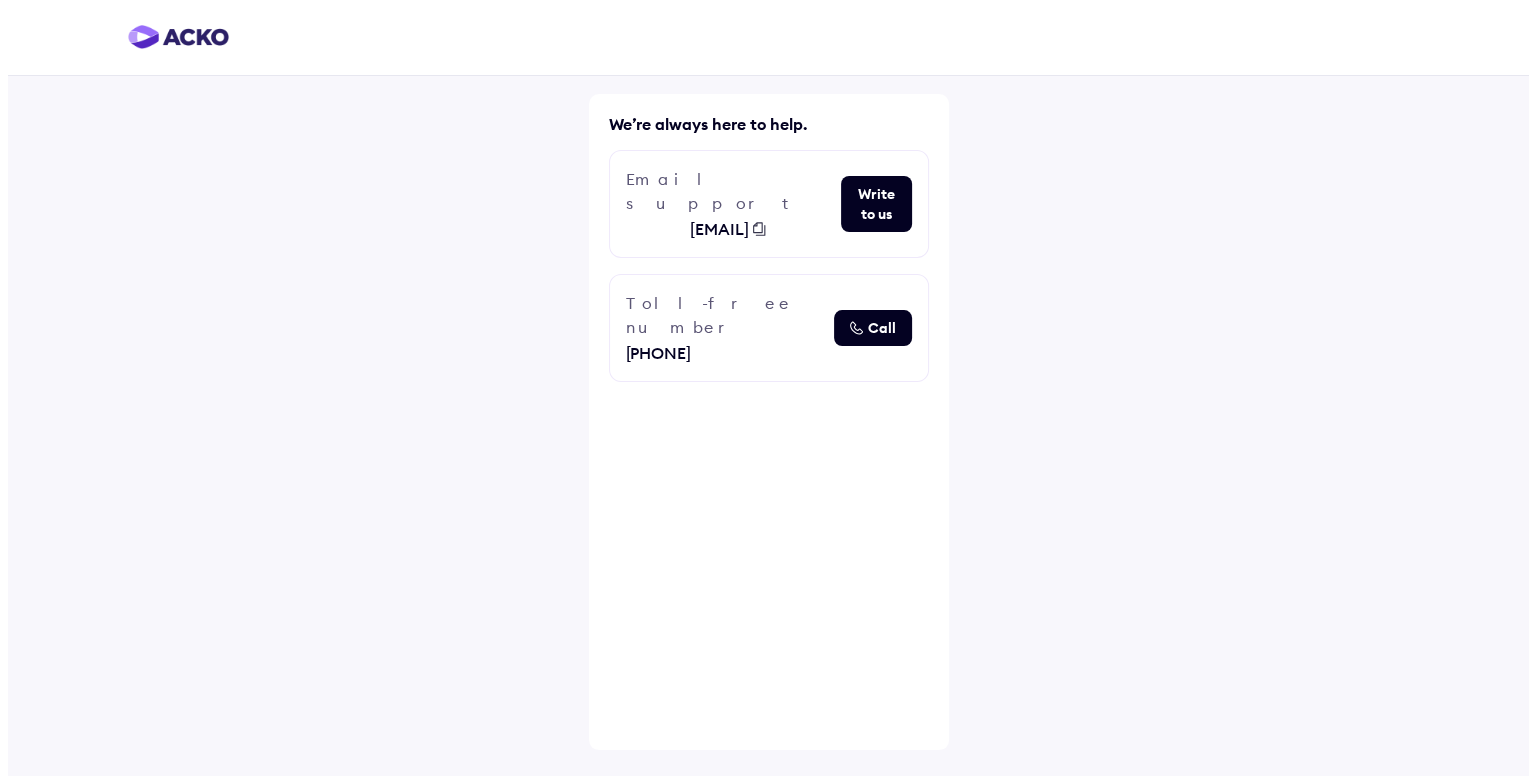 scroll, scrollTop: 0, scrollLeft: 0, axis: both 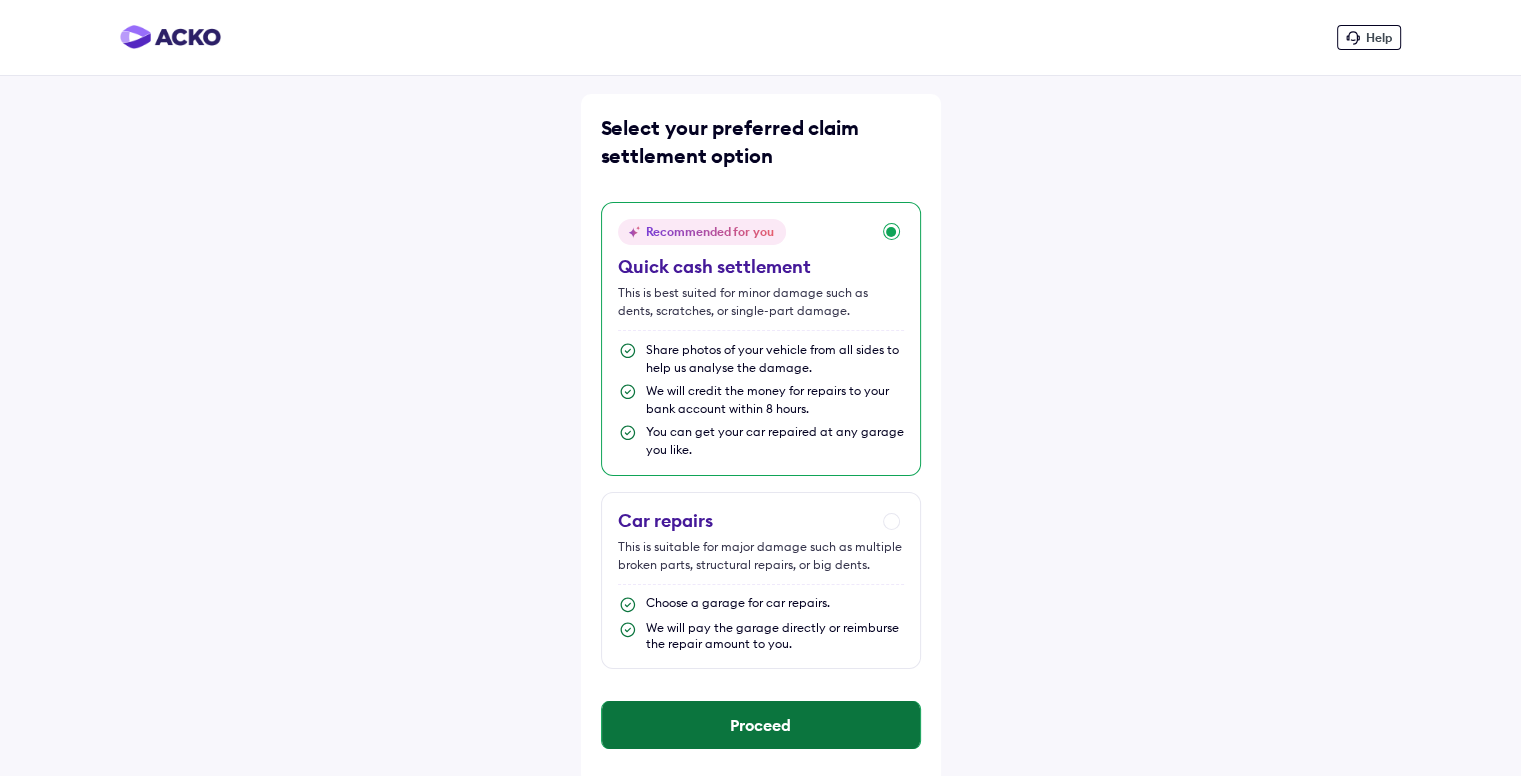 click on "Proceed" at bounding box center (761, 725) 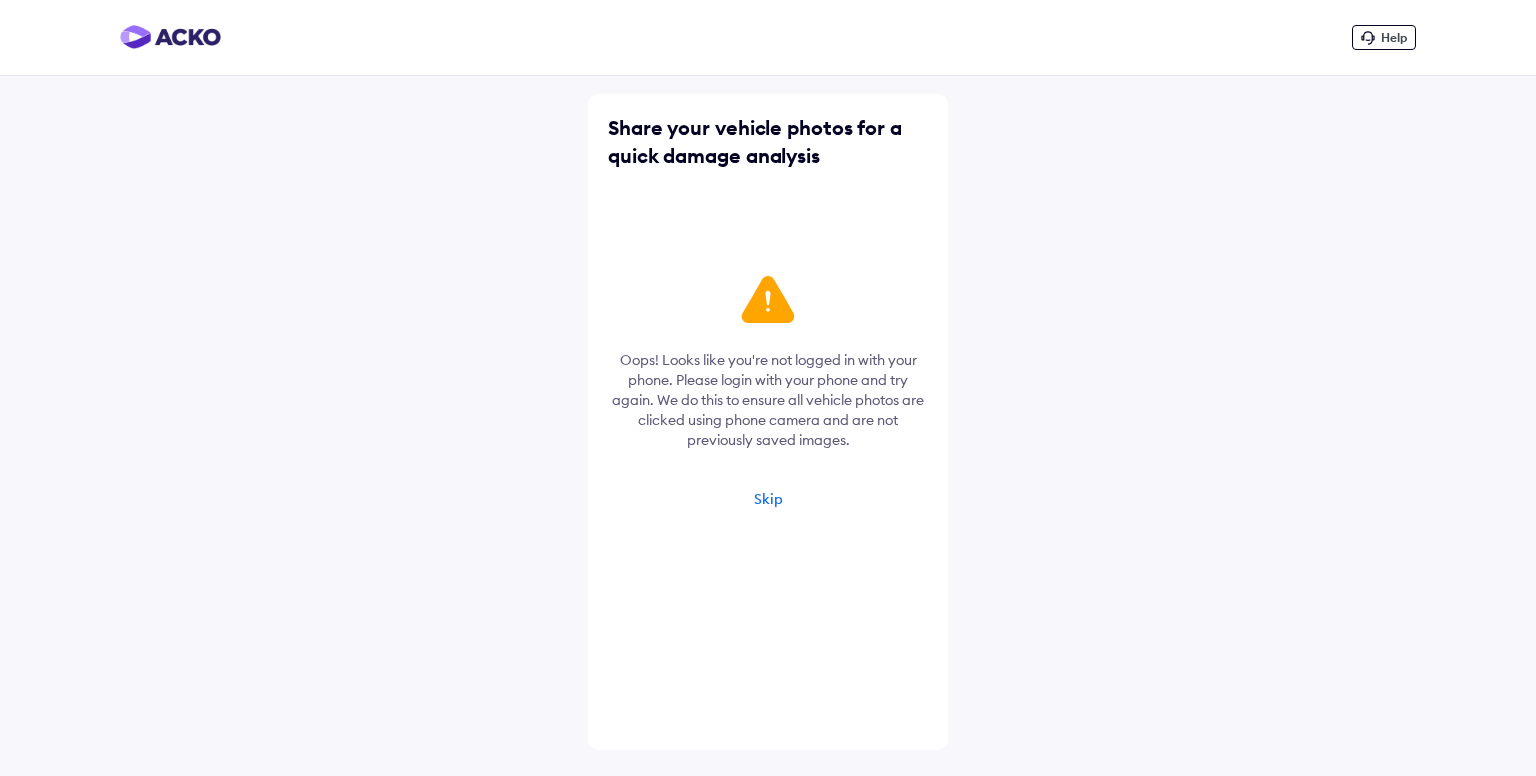 click on "Skip" at bounding box center [768, 499] 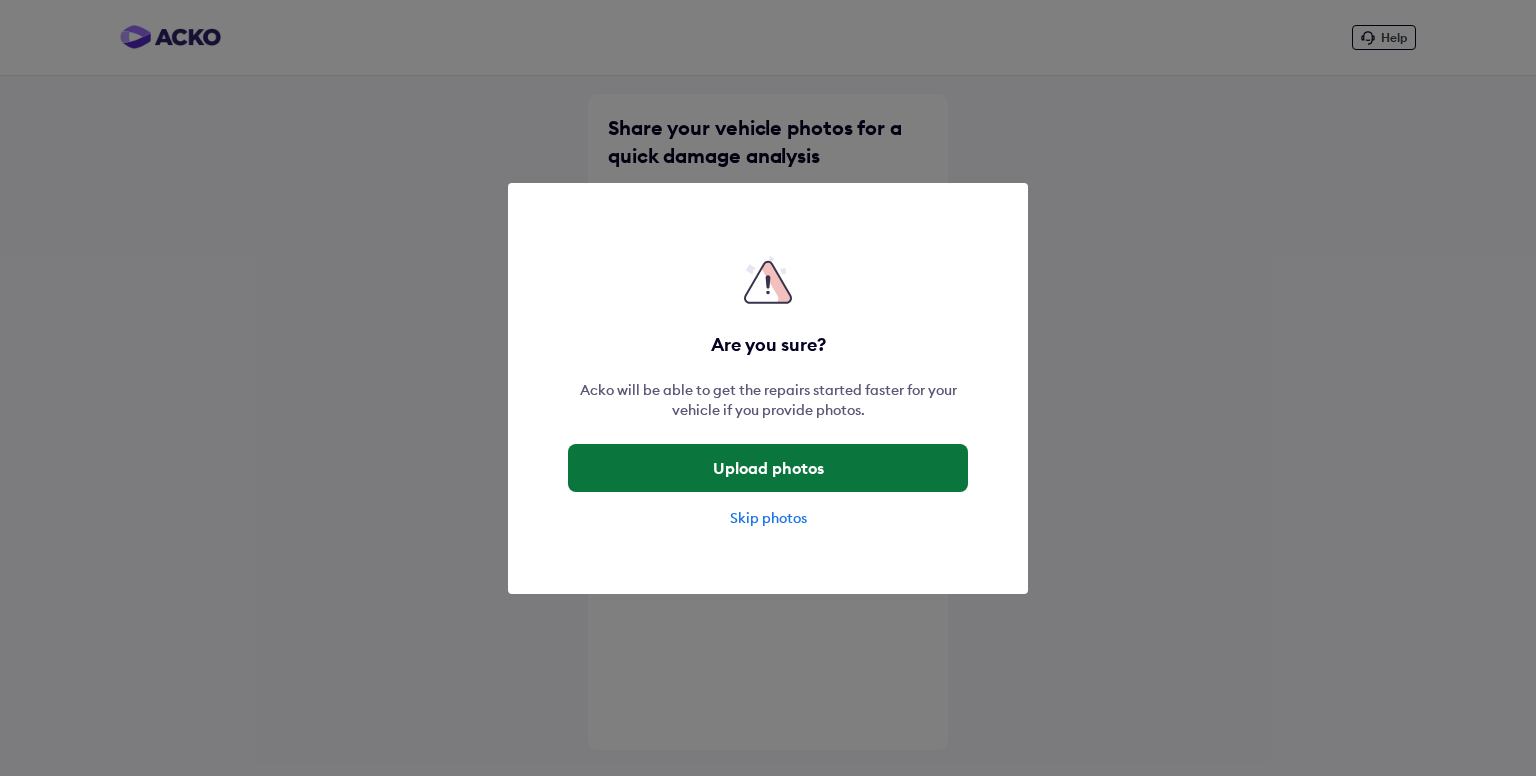 click on "Upload photos" at bounding box center [768, 468] 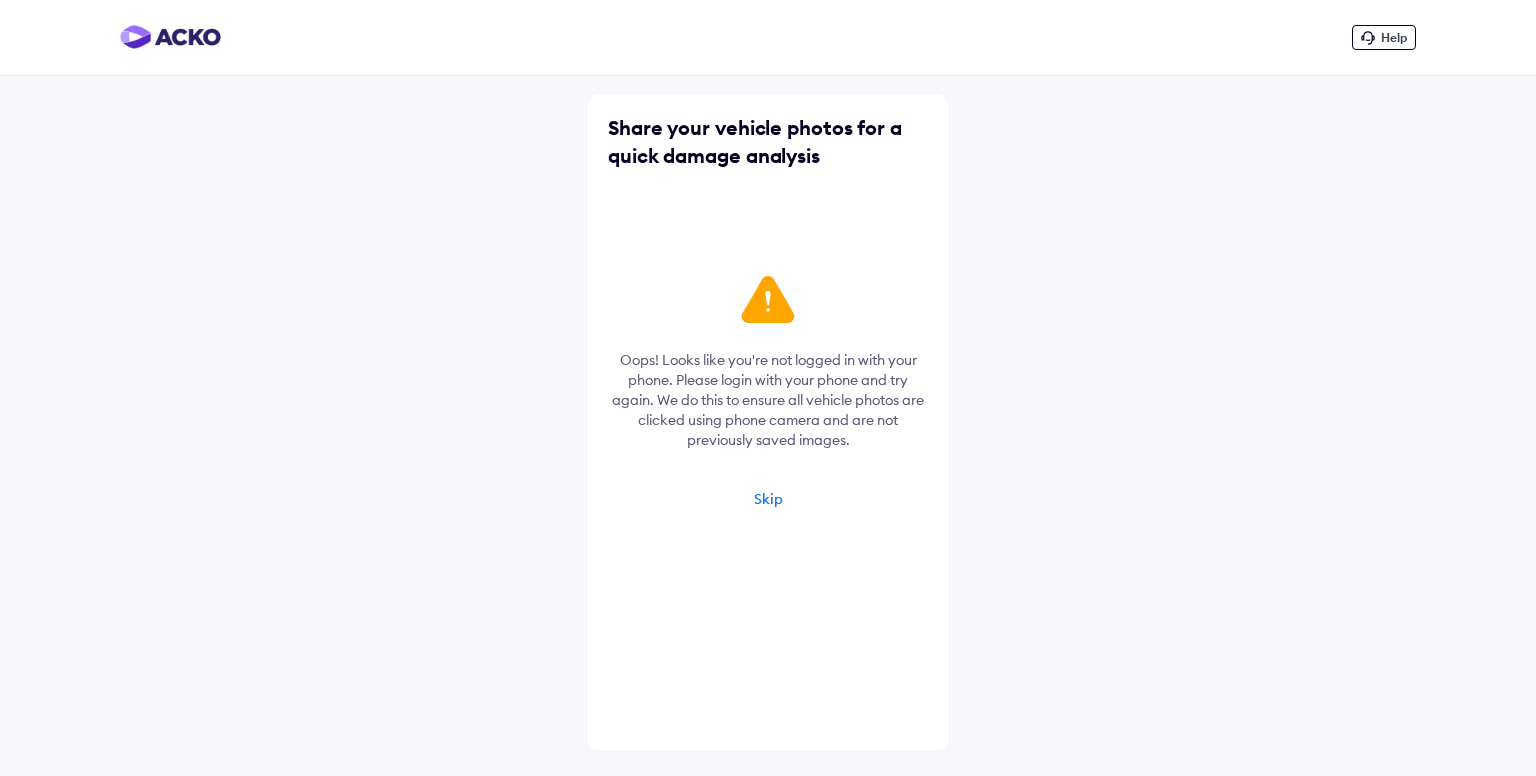click on "Help Share your vehicle photos for a quick  damage analysis Oops! Looks like you're not logged in with your phone. Please login with your phone and try again. We do this to ensure all vehicle photos are clicked using phone camera and are not previously saved images. Skip" at bounding box center [768, 388] 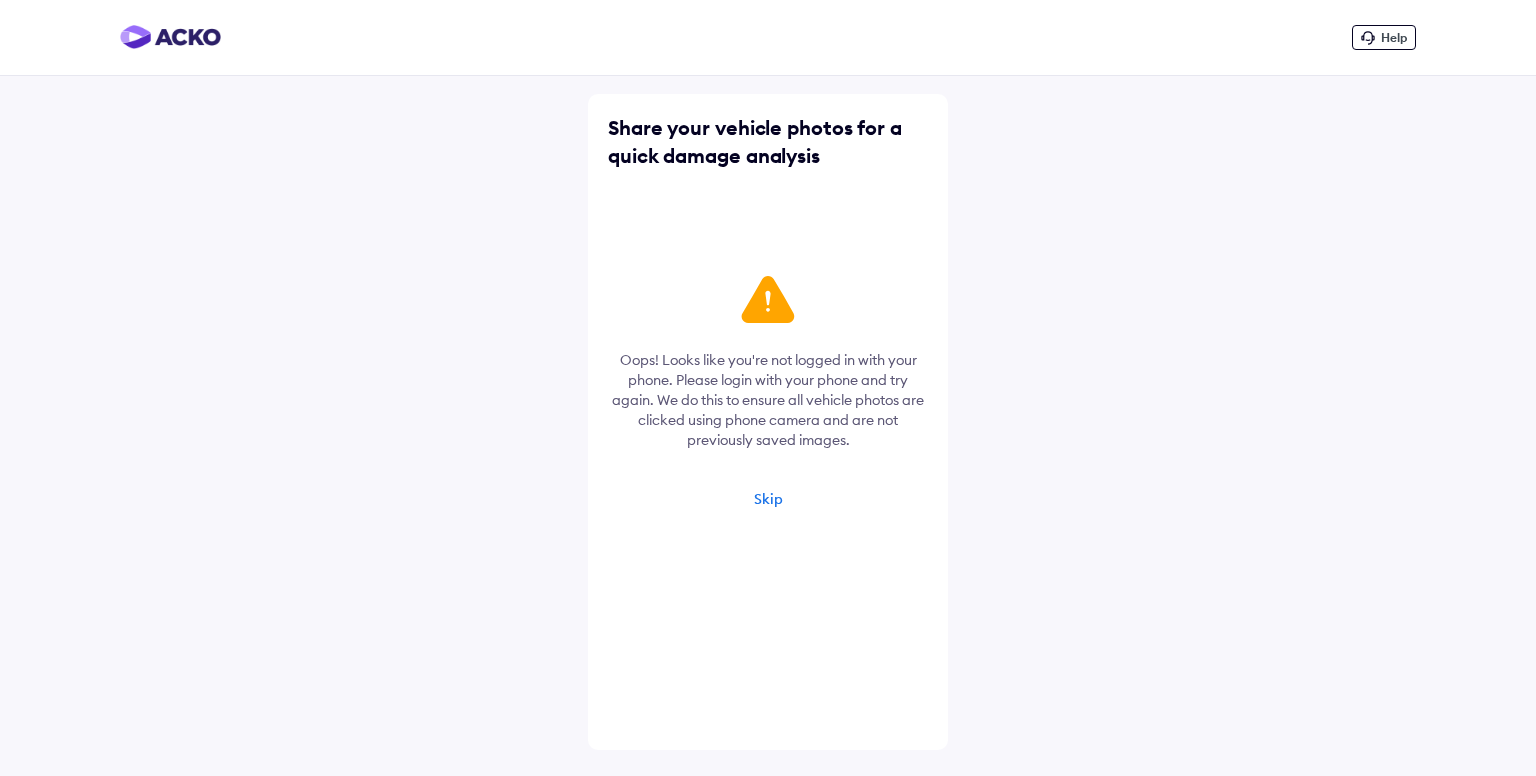 click on "Skip" at bounding box center [768, 499] 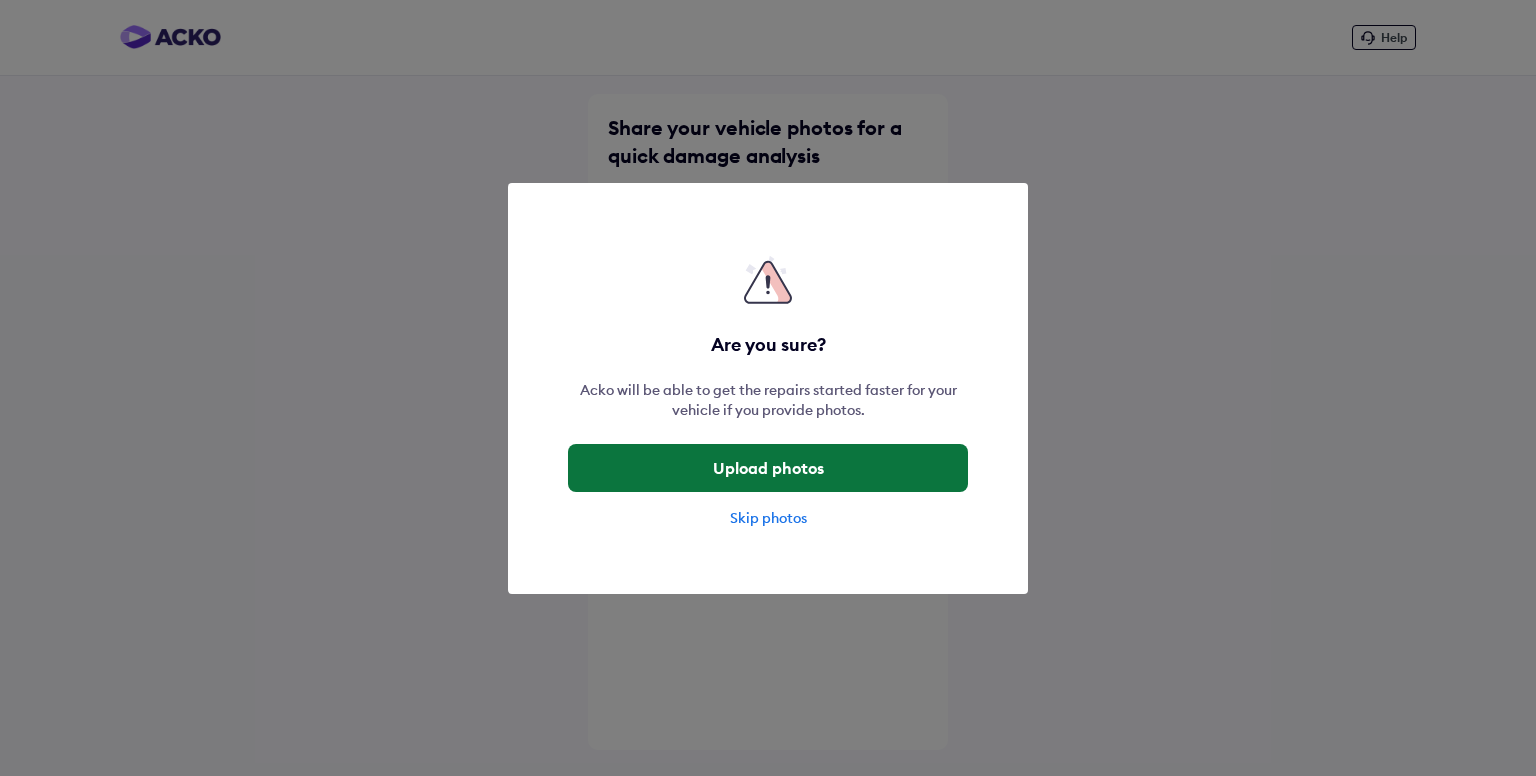 click on "Upload photos" at bounding box center (768, 468) 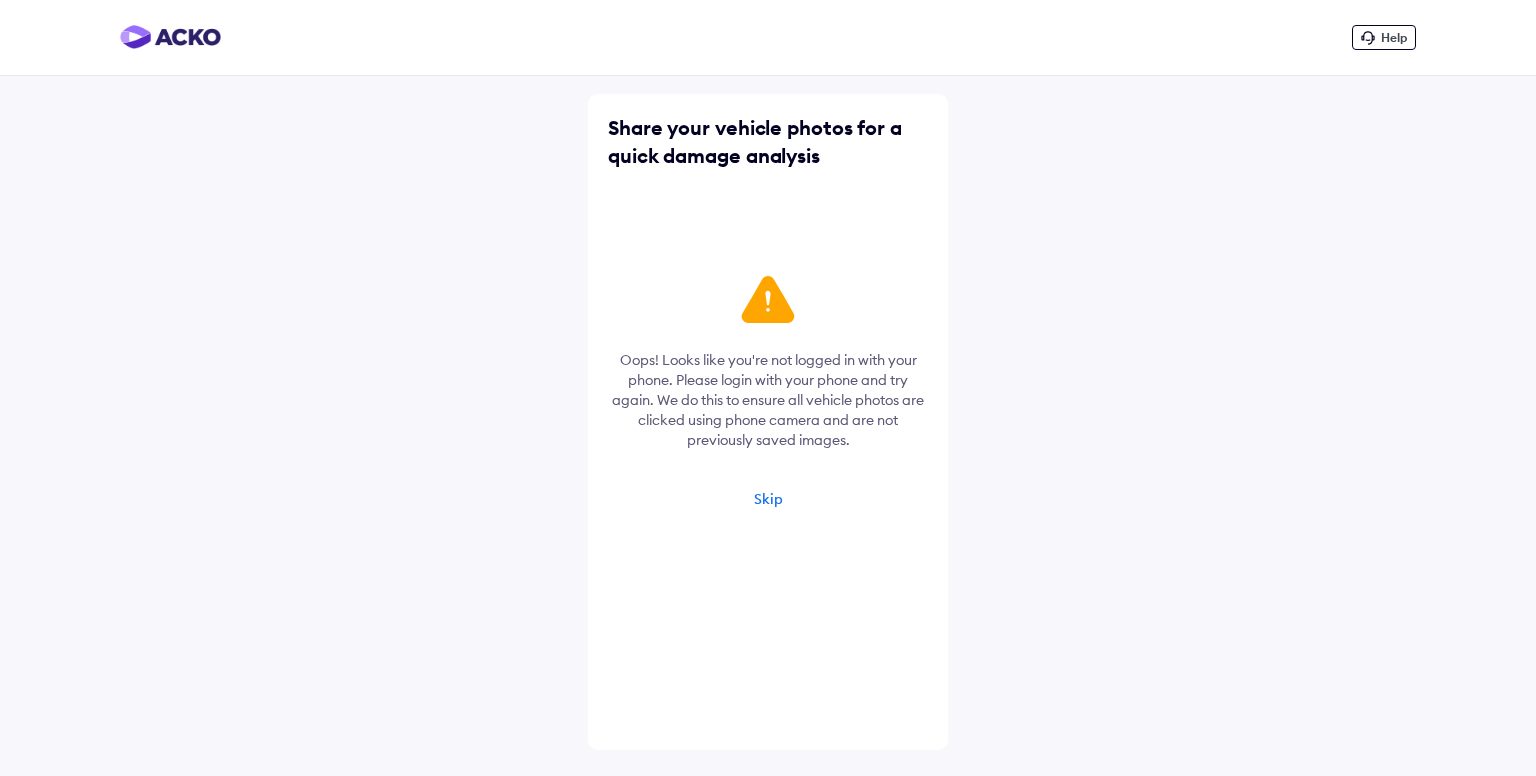 click on "Oops! Looks like you're not logged in with your phone. Please login with your phone and try again. We do this to ensure all vehicle photos are clicked using phone camera and are not previously saved images. Skip" at bounding box center (768, 399) 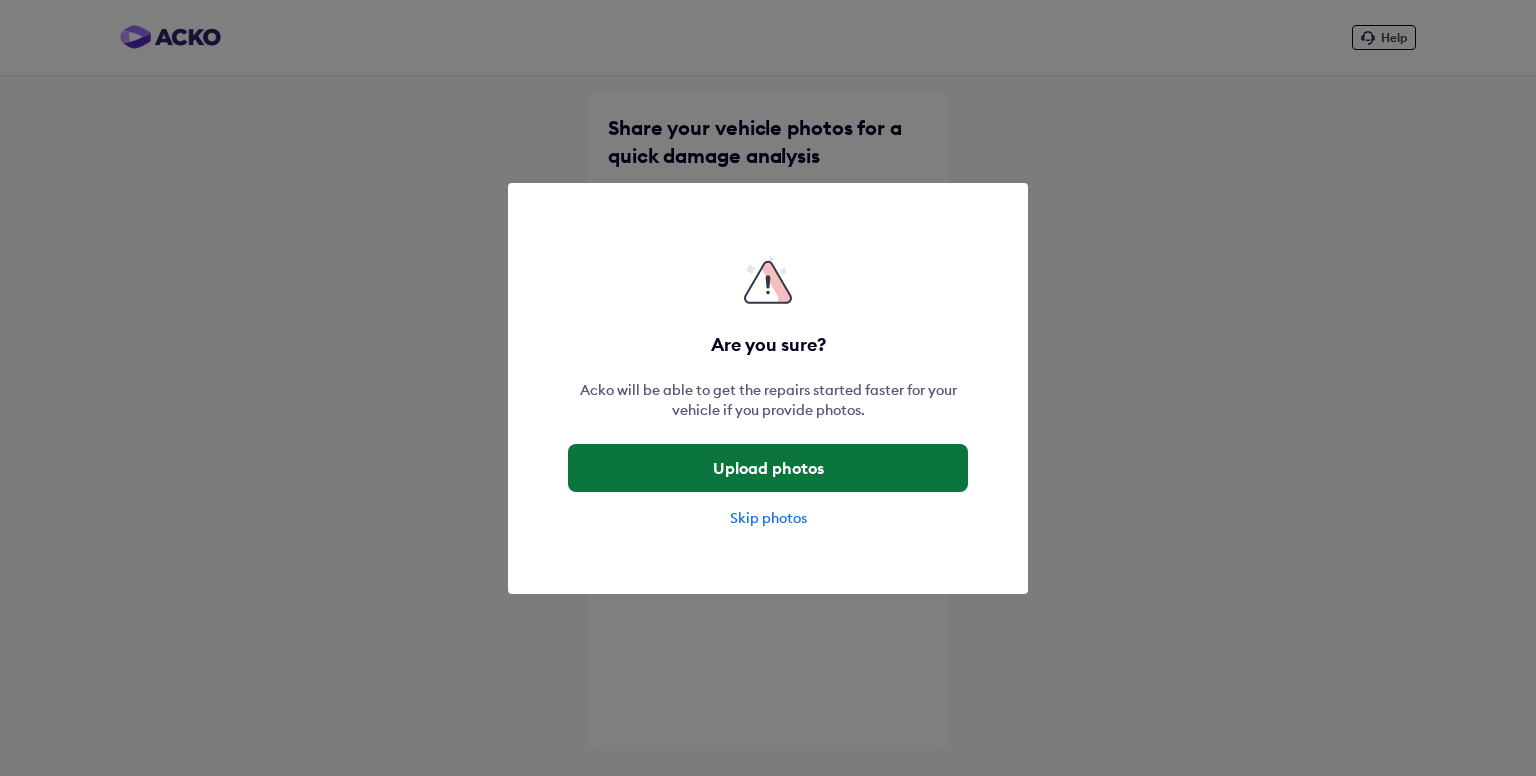 click on "Upload photos" at bounding box center [768, 468] 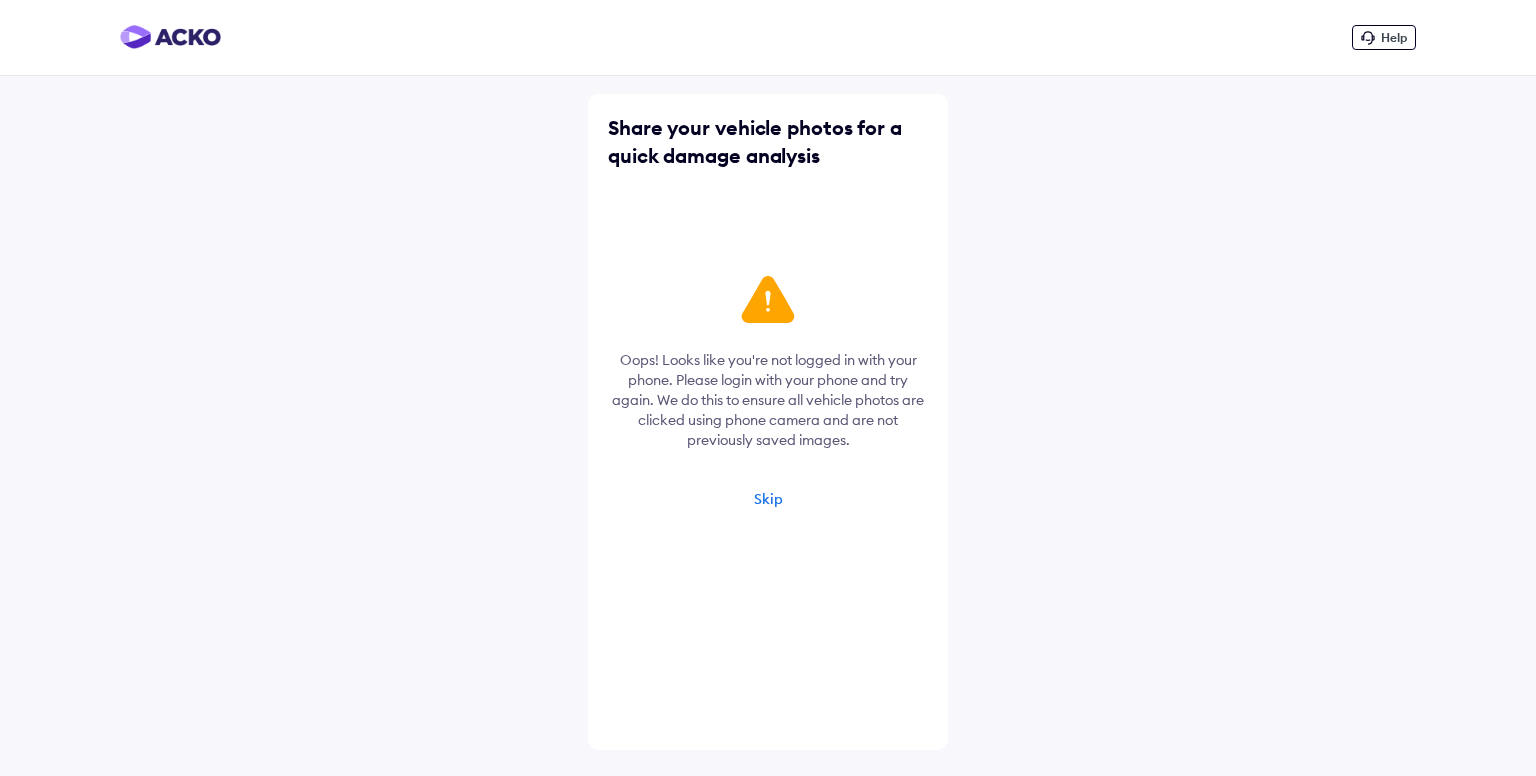 click on "Skip" at bounding box center (768, 499) 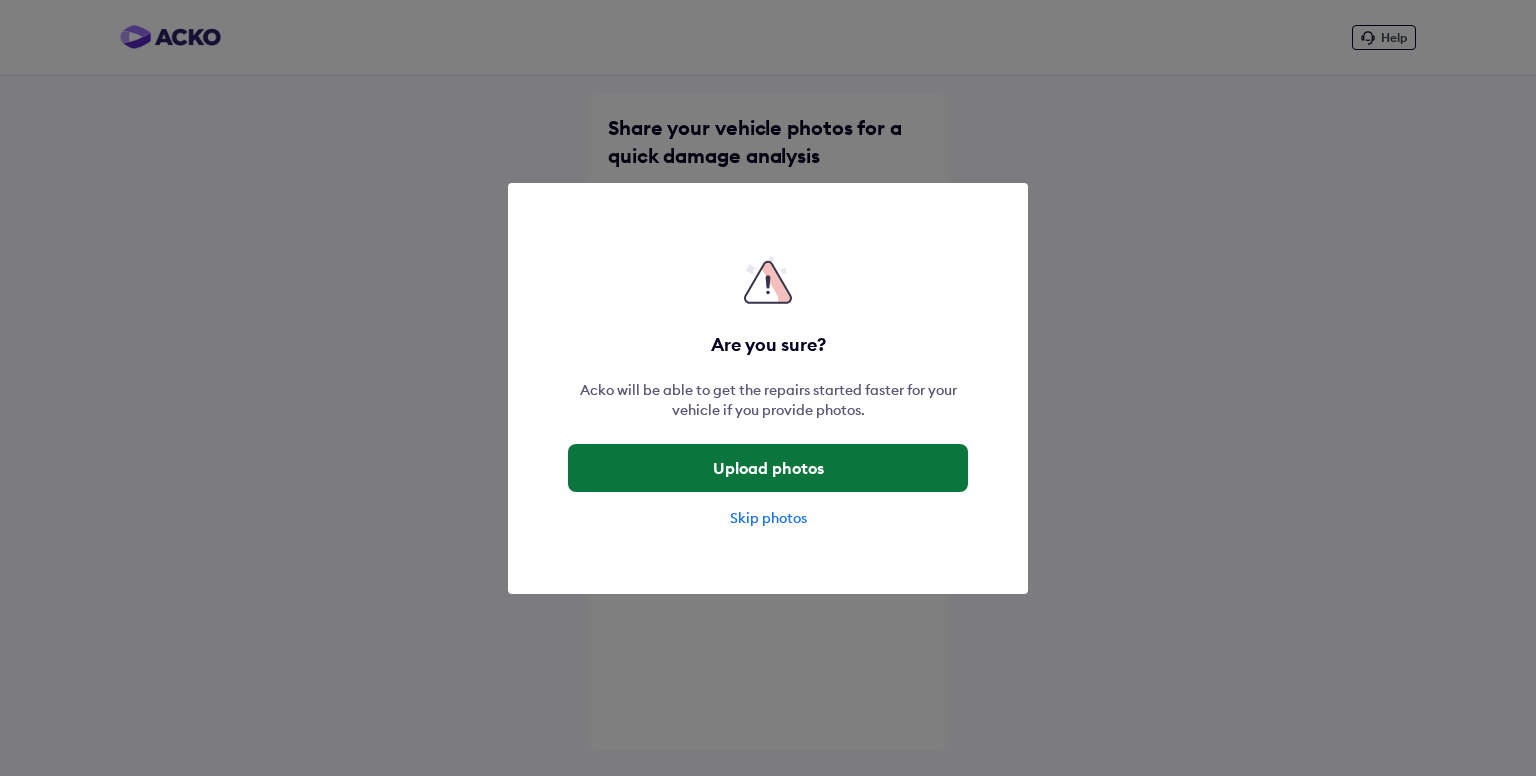 click on "Upload photos" at bounding box center [768, 468] 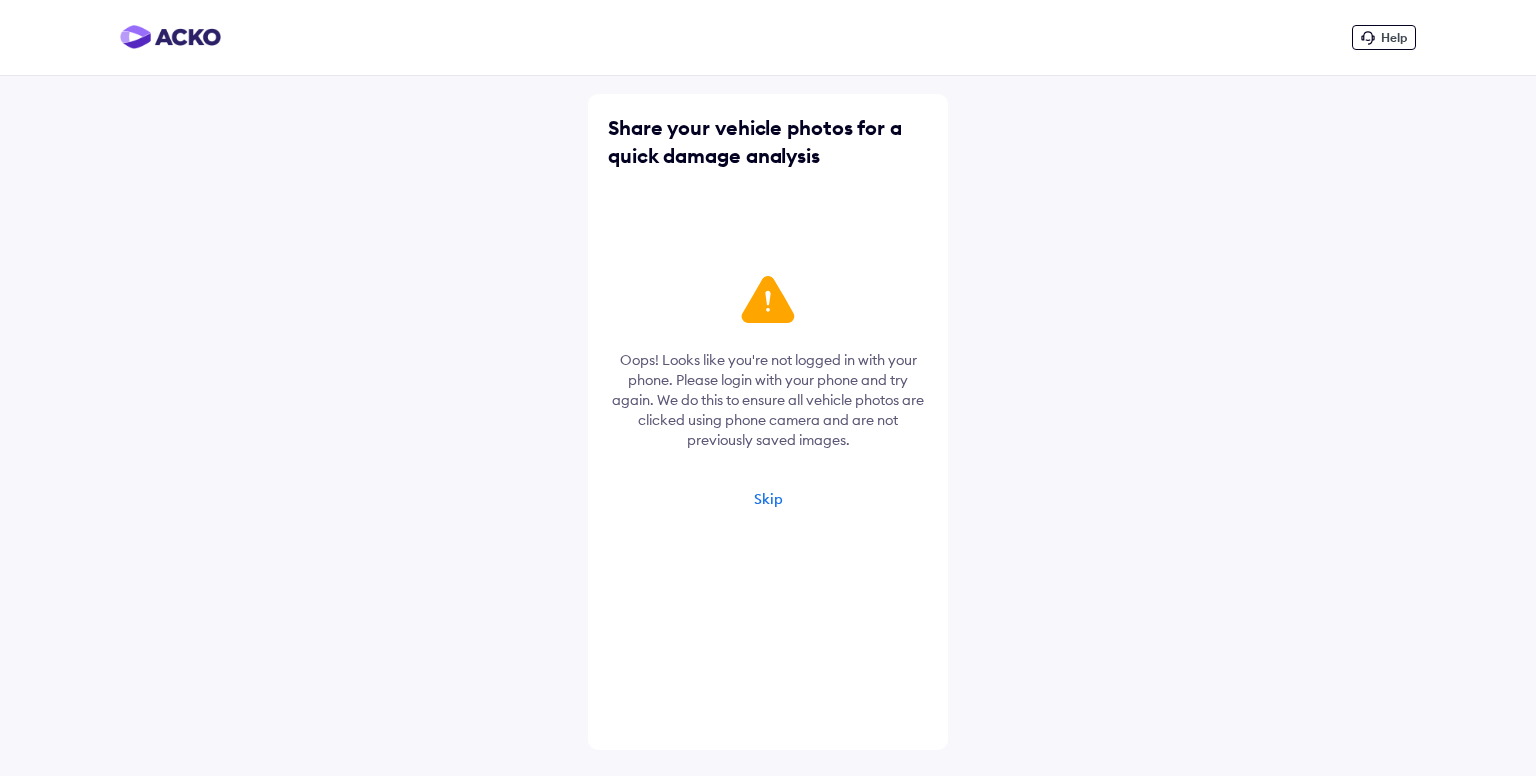 click on "Oops! Looks like you're not logged in with your phone. Please login with your phone and try again. We do this to ensure all vehicle photos are clicked using phone camera and are not previously saved images. Skip" at bounding box center (768, 399) 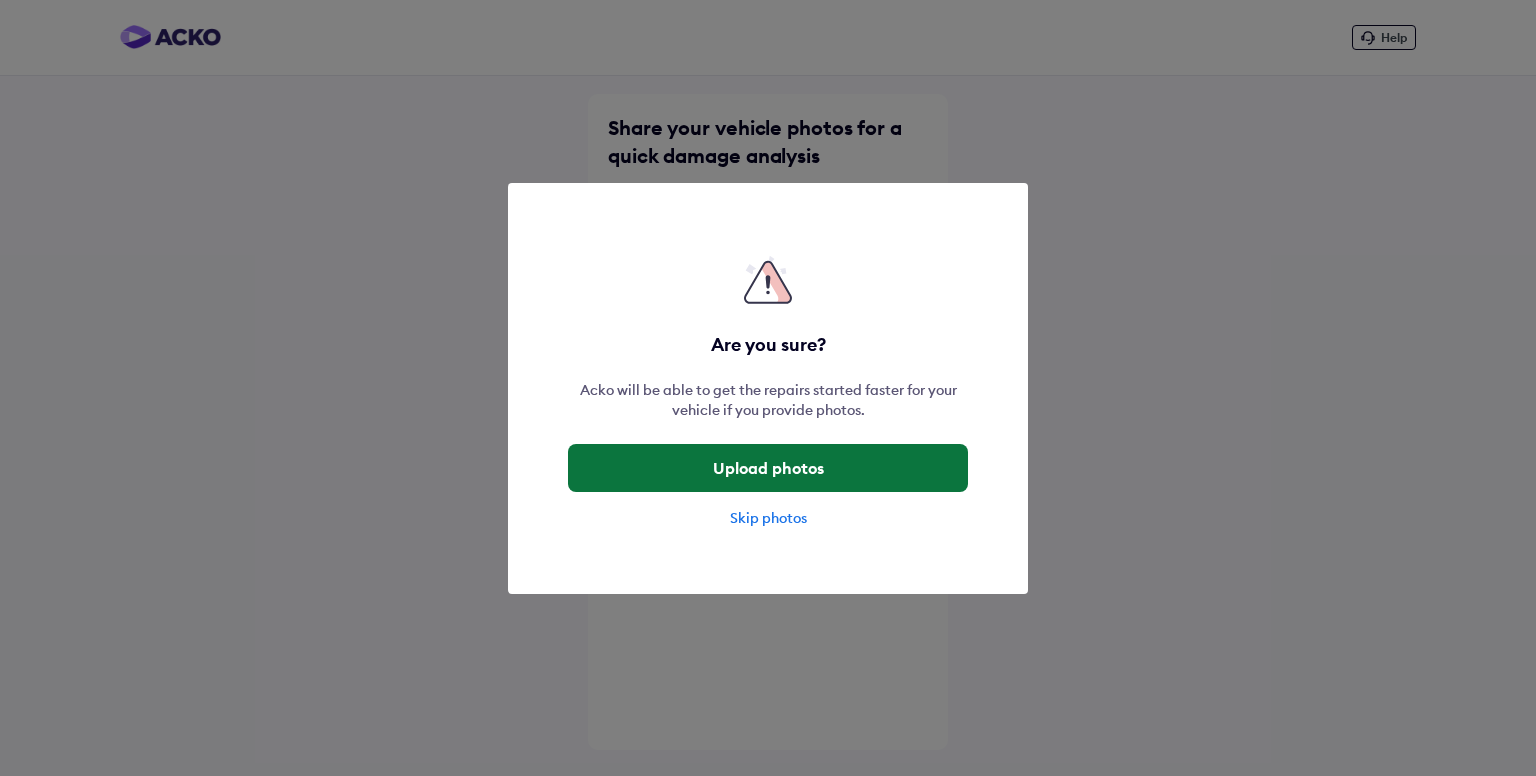 click on "Upload photos" at bounding box center [768, 468] 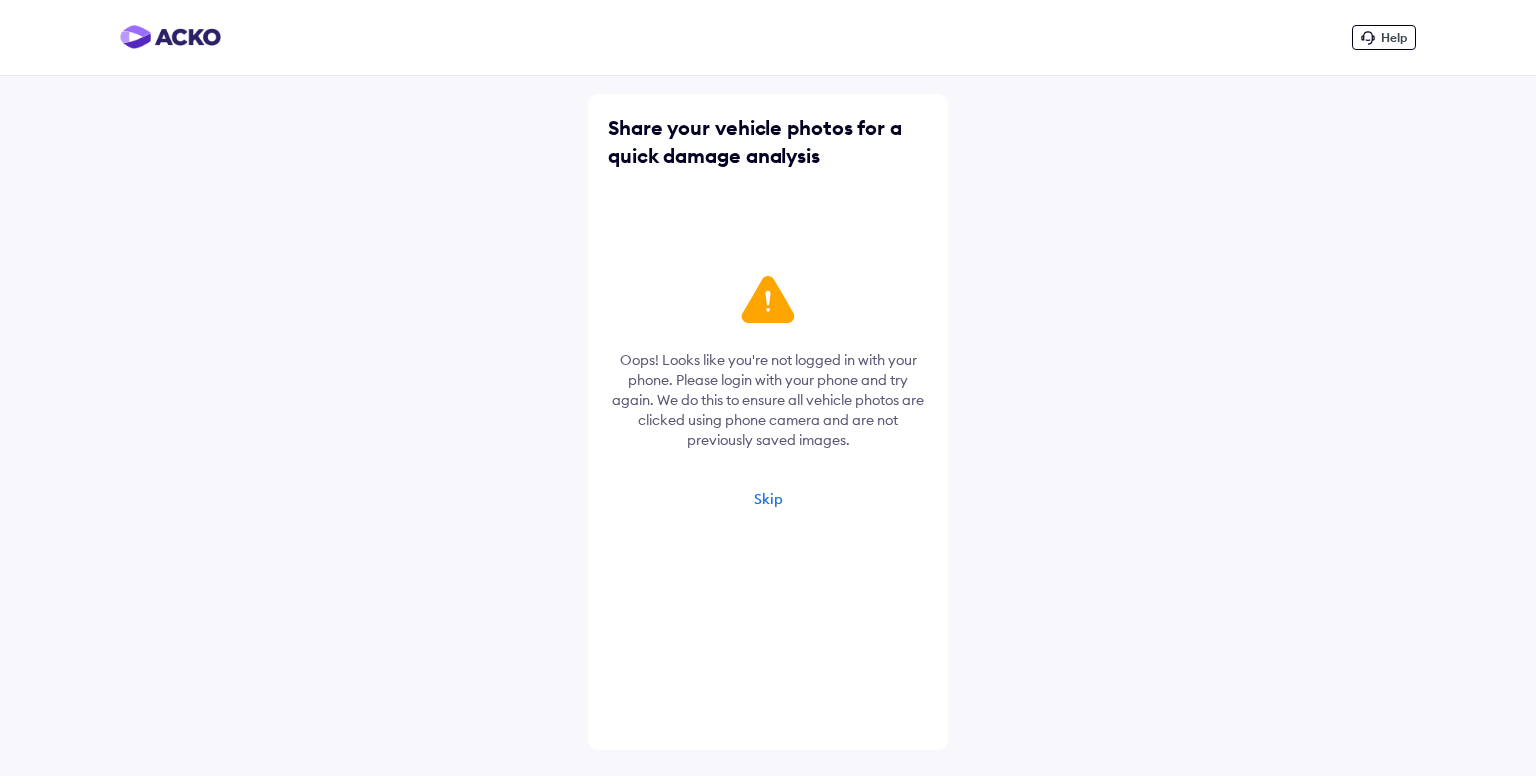 click on "Skip" at bounding box center (768, 499) 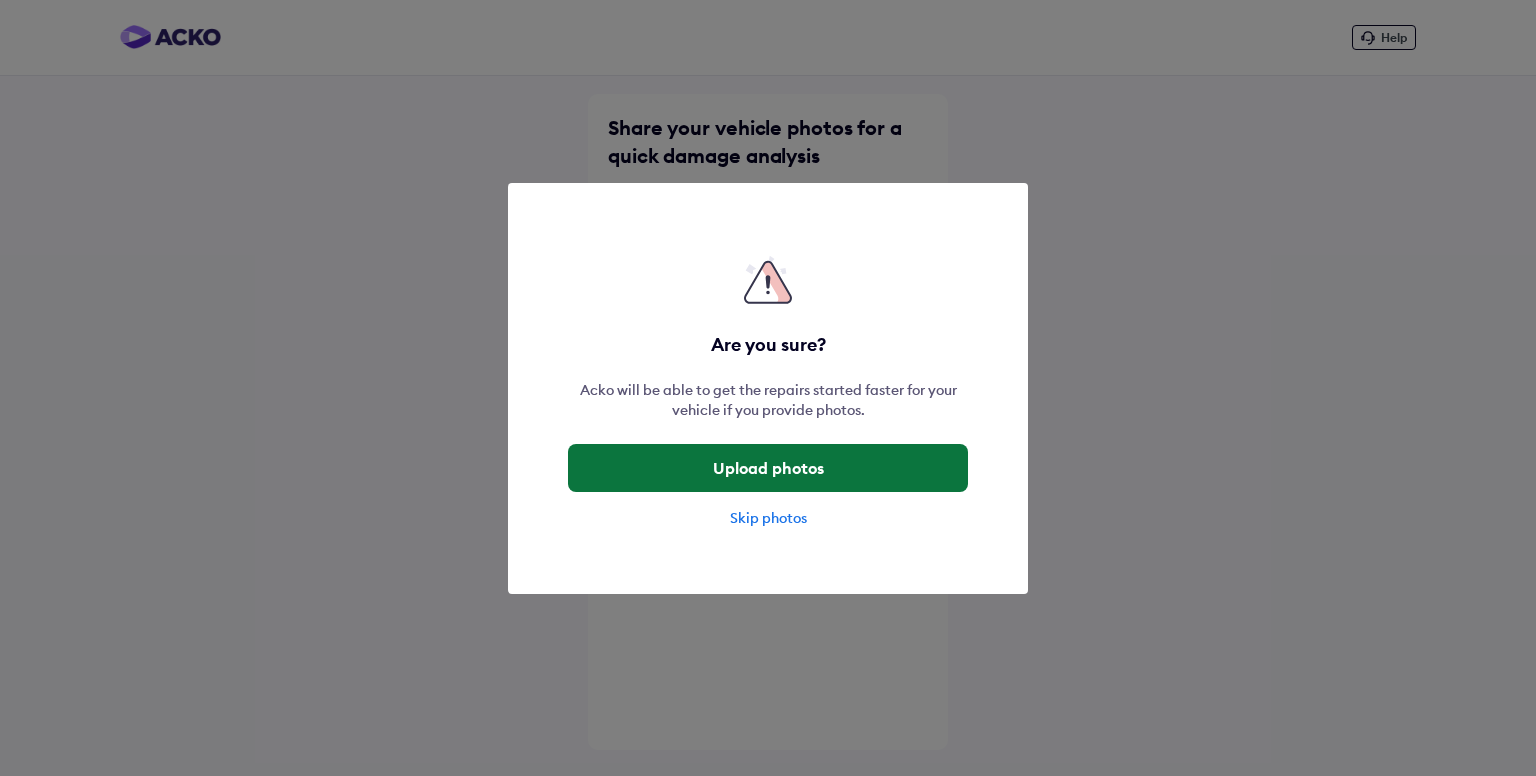 click on "Upload photos" at bounding box center [768, 468] 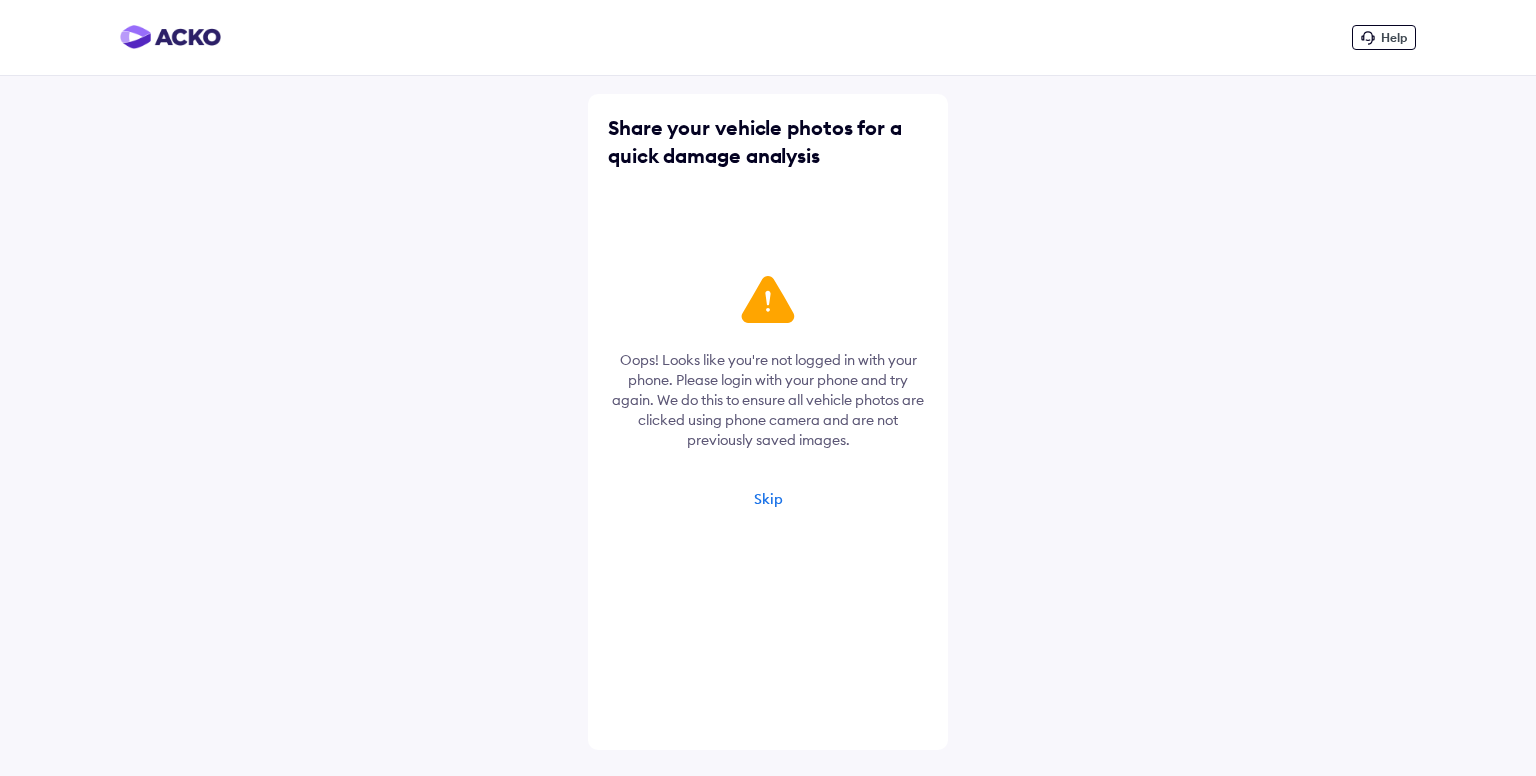 click on "Skip" at bounding box center [768, 499] 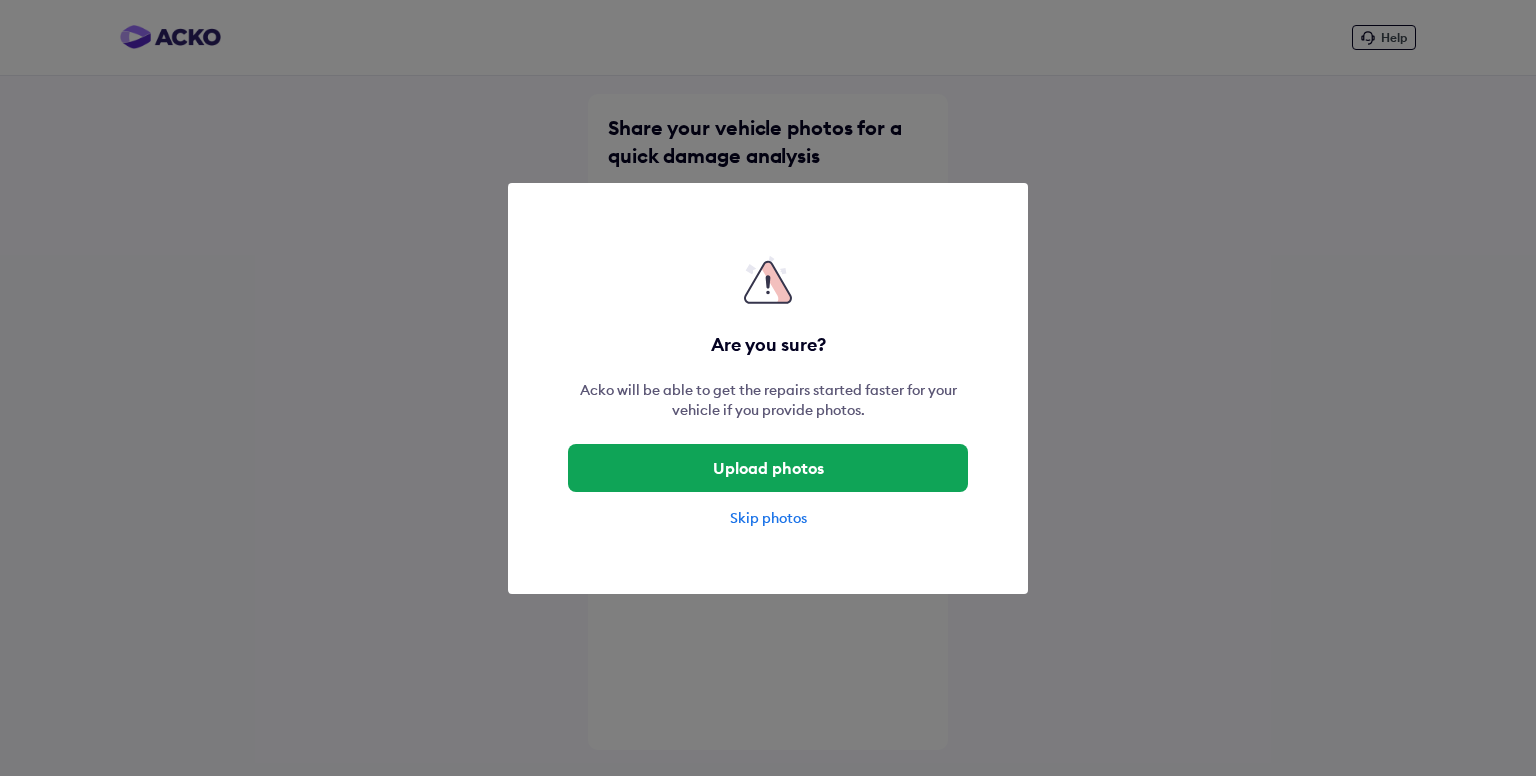 click on "Skip photos" at bounding box center [768, 518] 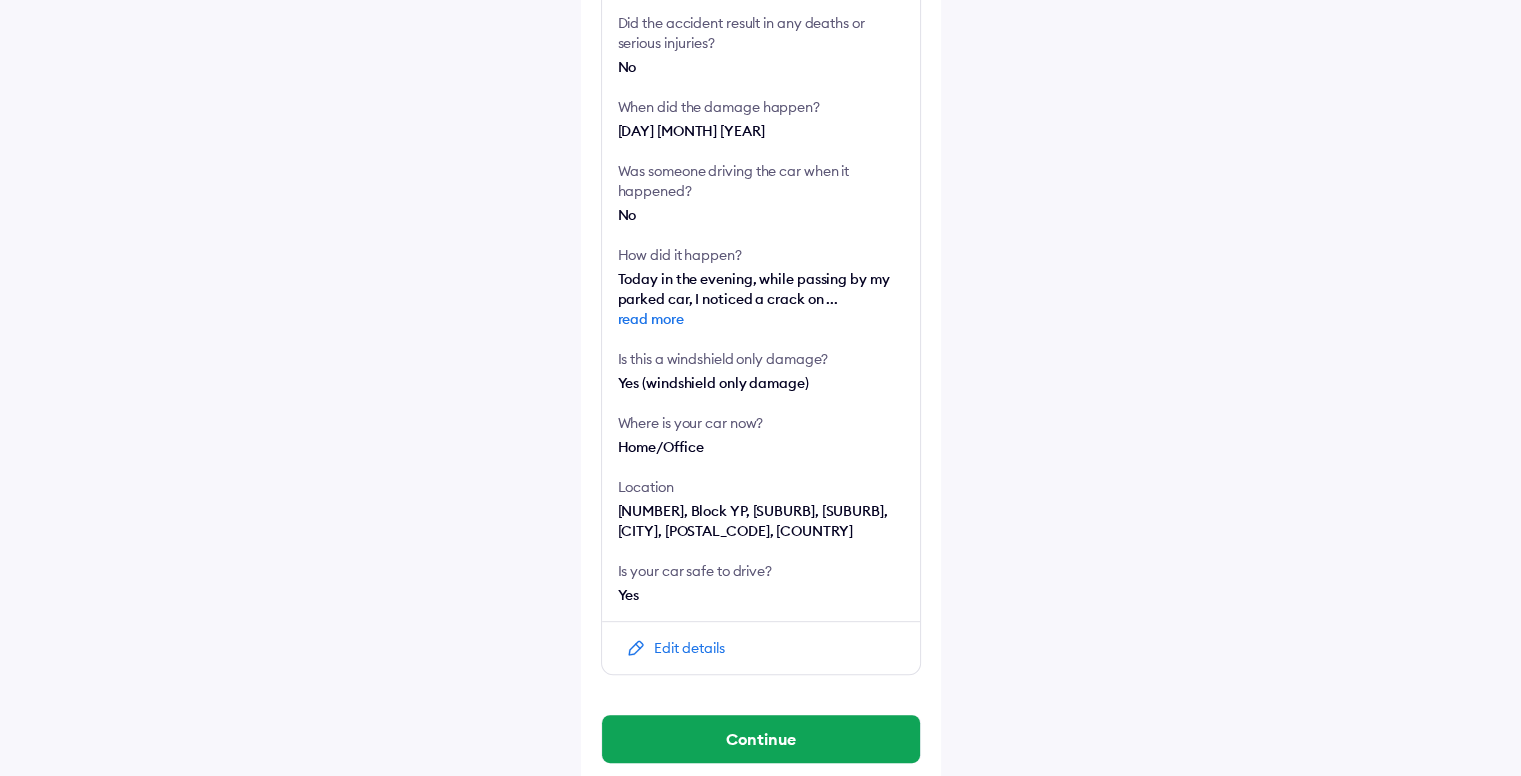 scroll, scrollTop: 661, scrollLeft: 0, axis: vertical 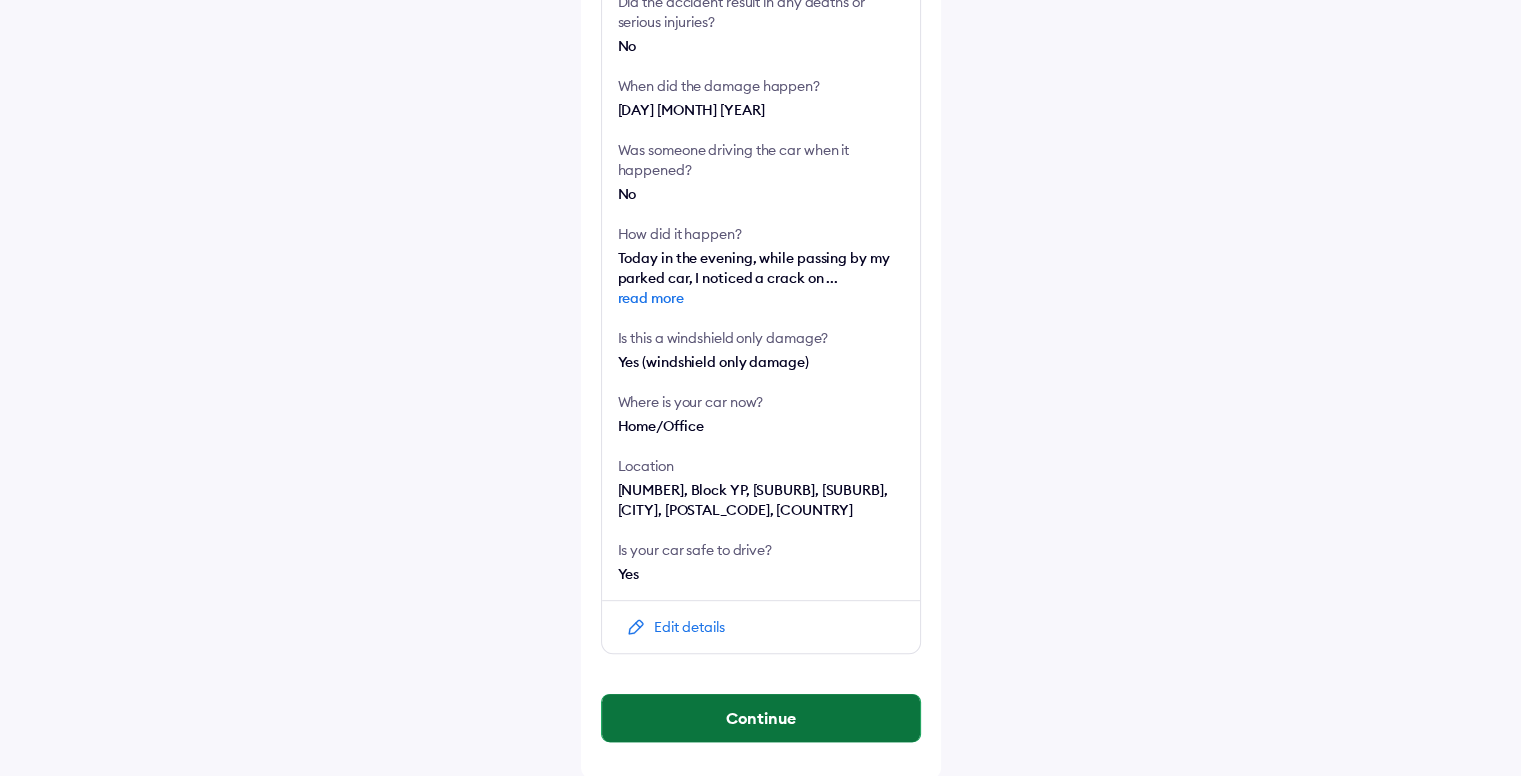 click on "Continue" at bounding box center (761, 718) 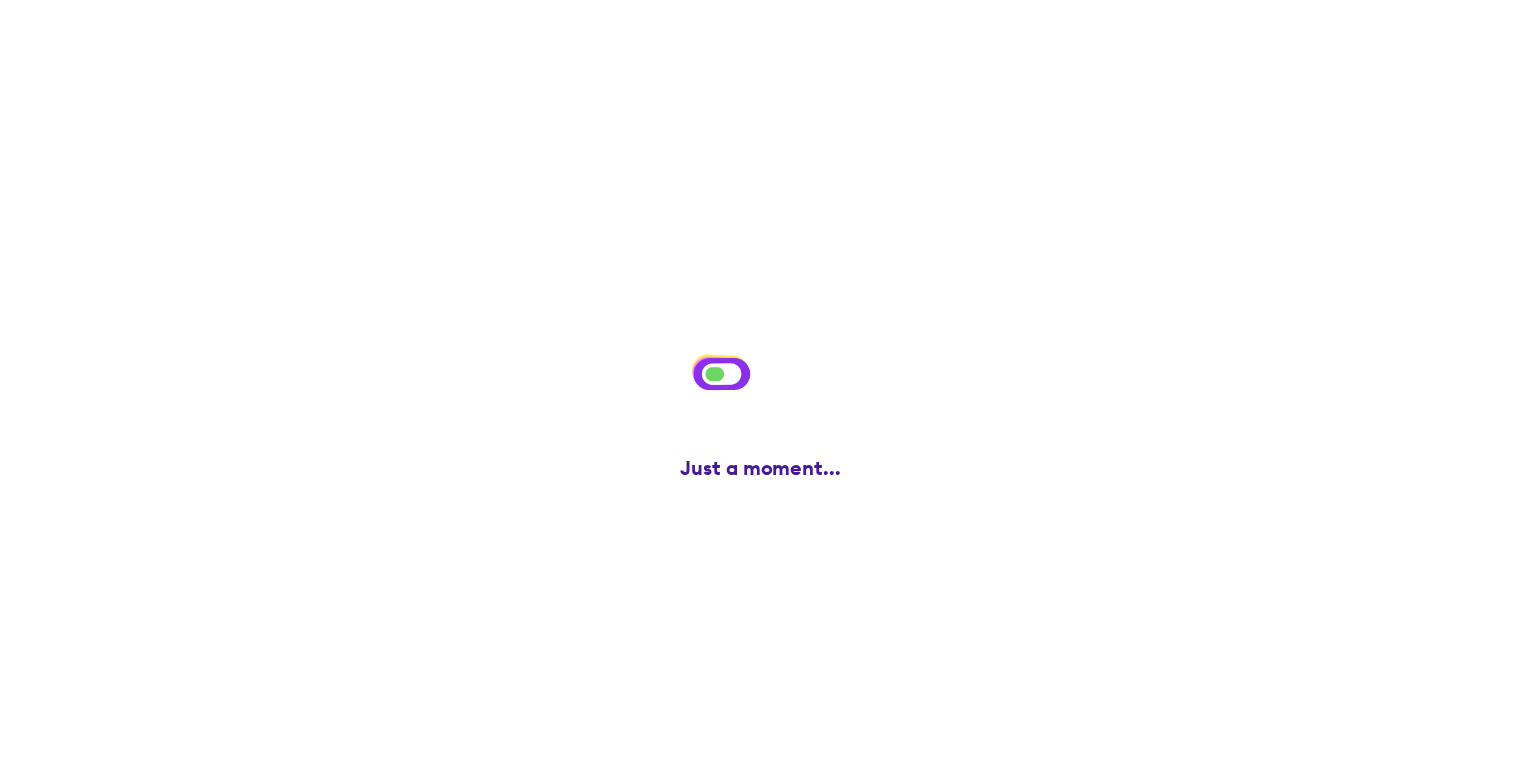 scroll, scrollTop: 0, scrollLeft: 0, axis: both 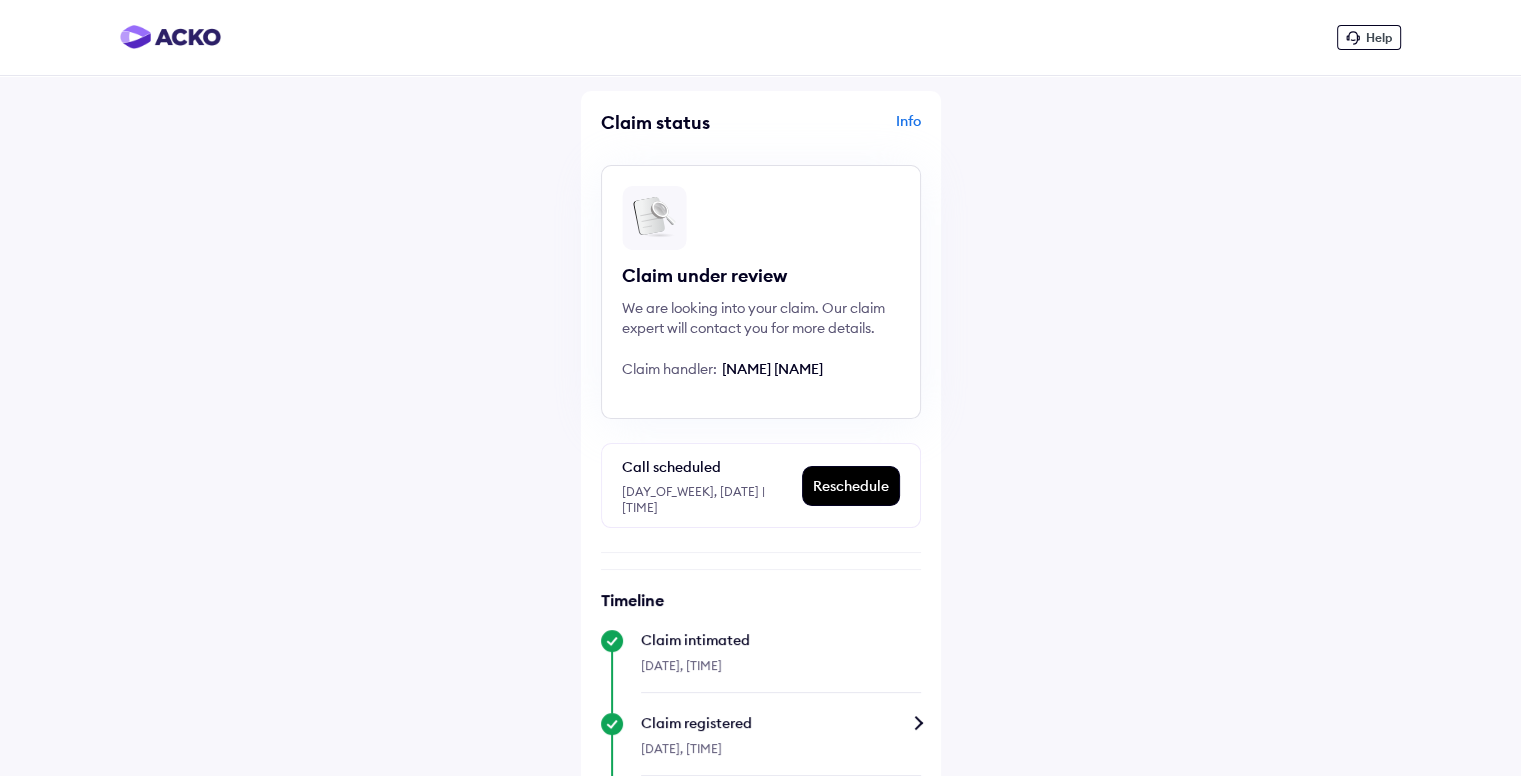 click on "Info" at bounding box center (843, 130) 